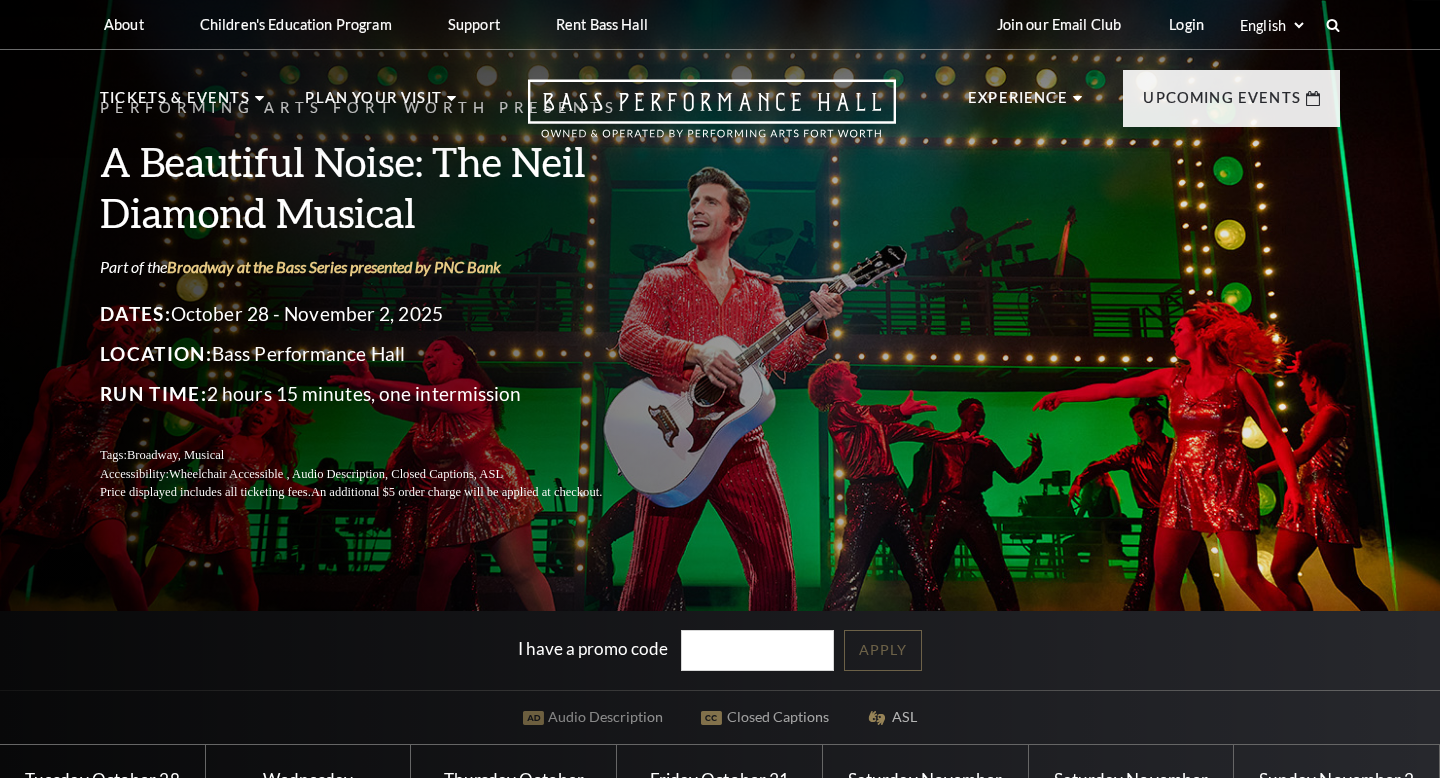 scroll, scrollTop: 0, scrollLeft: 0, axis: both 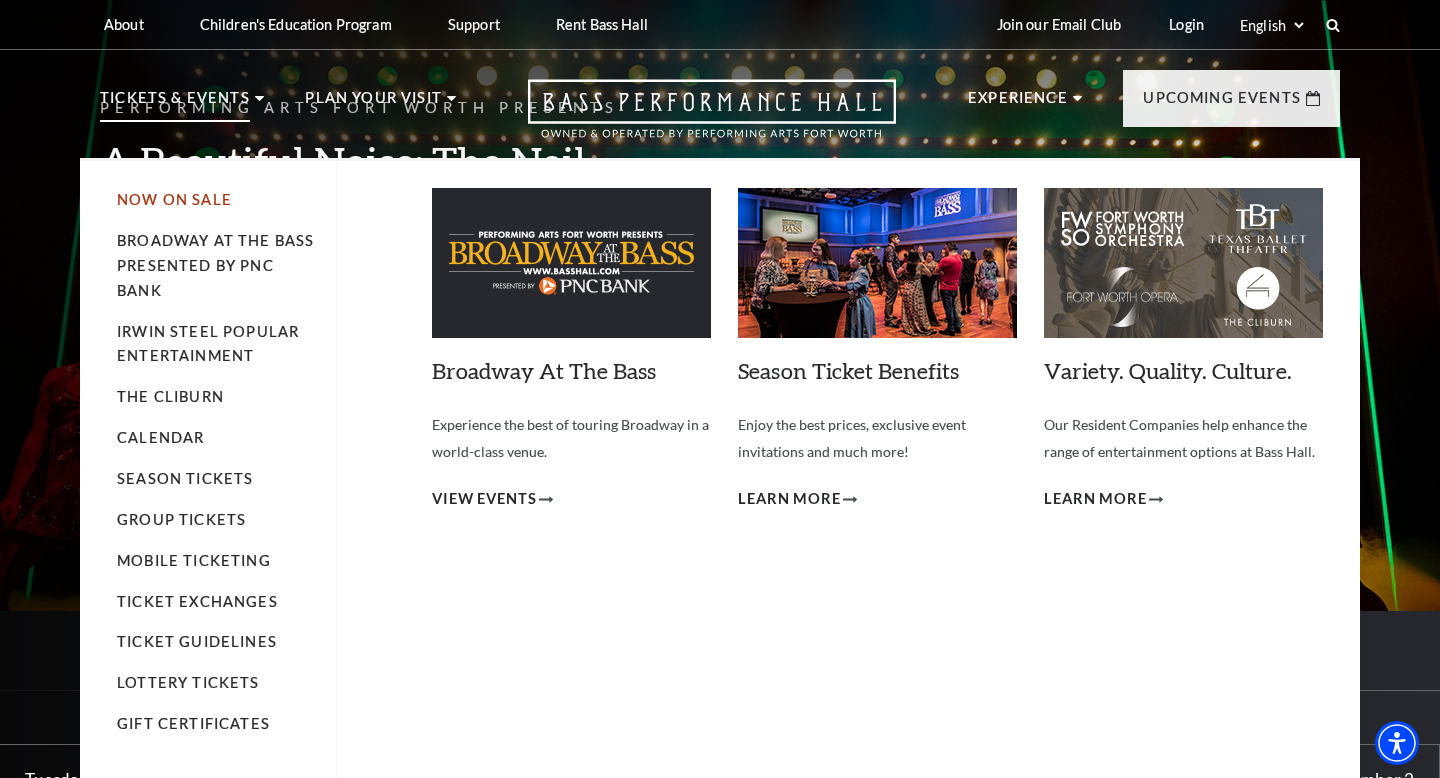 click on "Now On Sale" at bounding box center (174, 199) 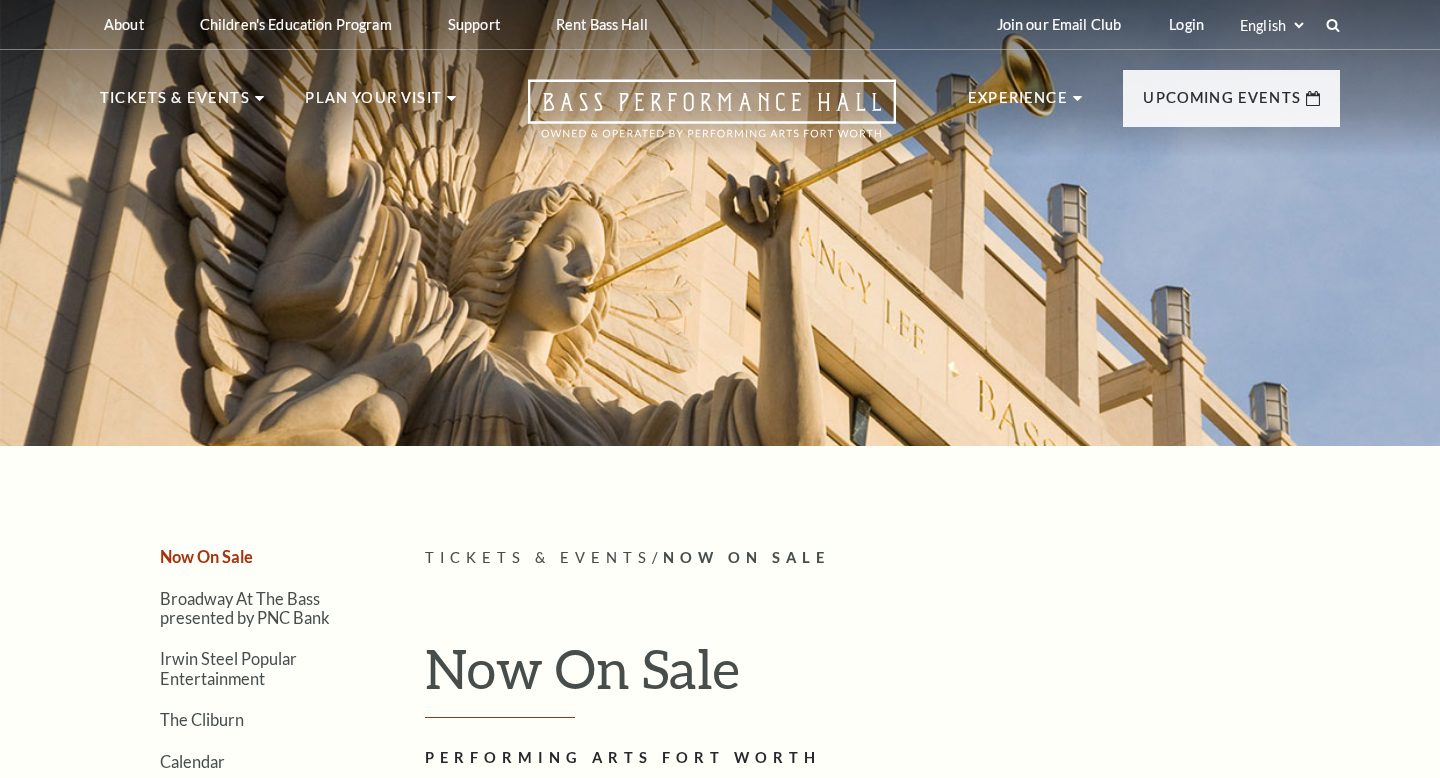 scroll, scrollTop: 0, scrollLeft: 0, axis: both 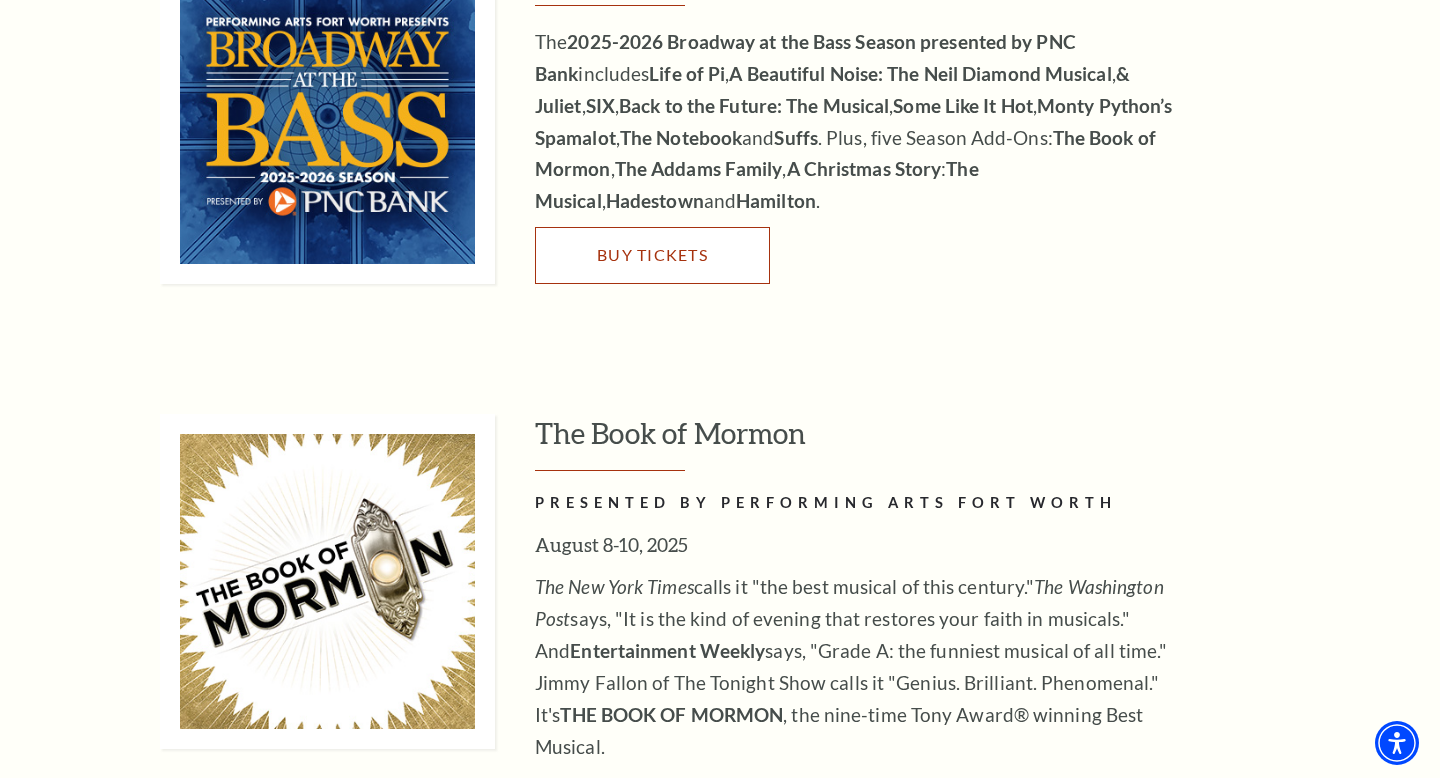 click on "Buy Tickets" at bounding box center (652, 254) 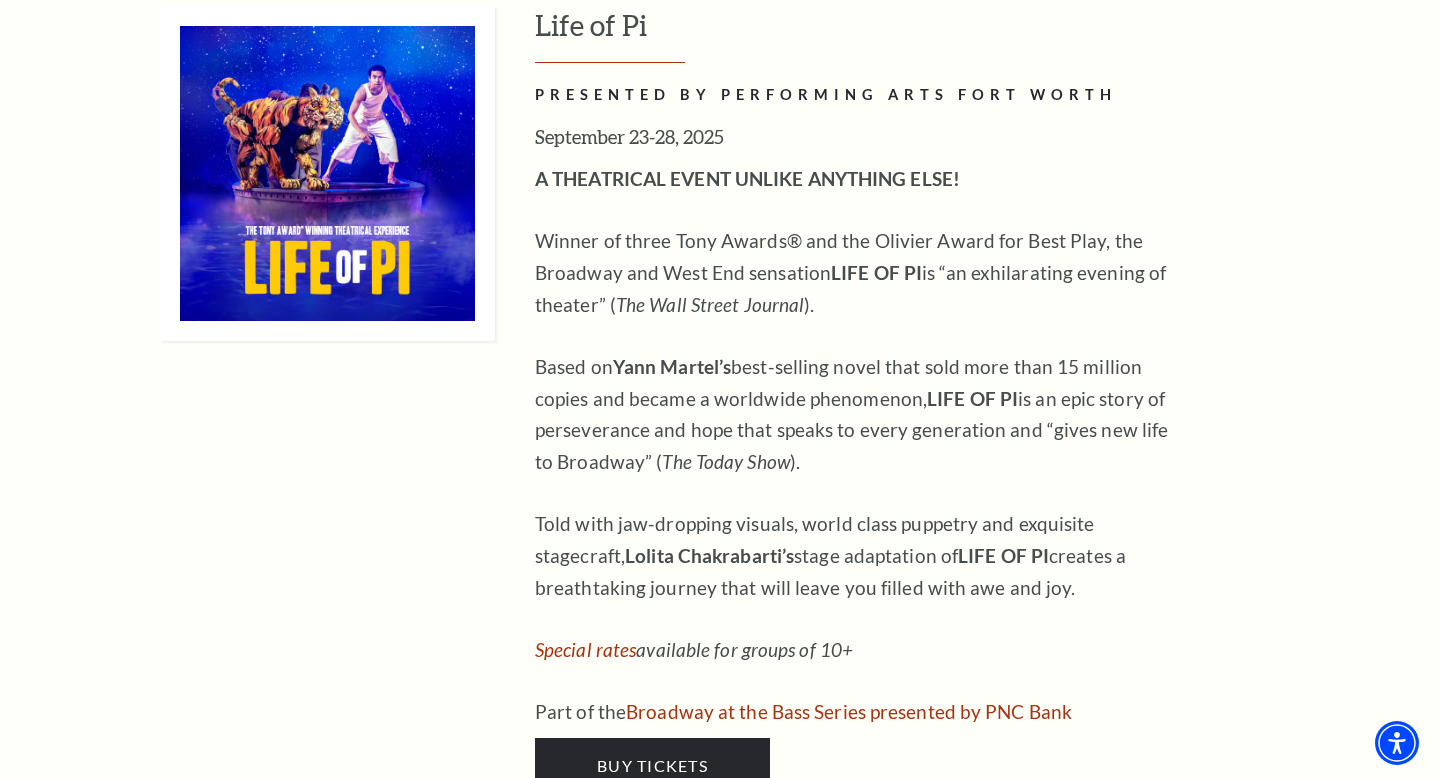 scroll, scrollTop: 3077, scrollLeft: 0, axis: vertical 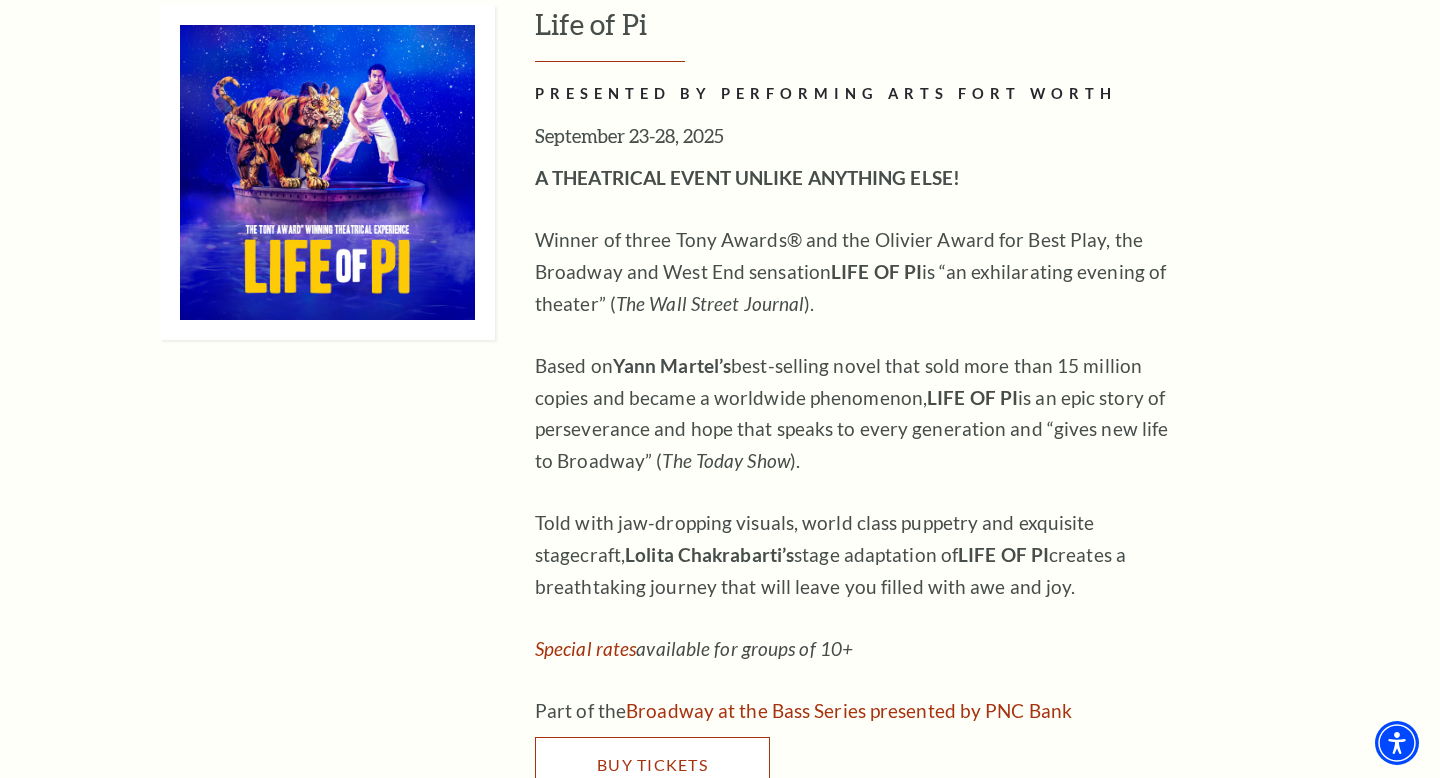 click on "Buy Tickets" at bounding box center [652, 765] 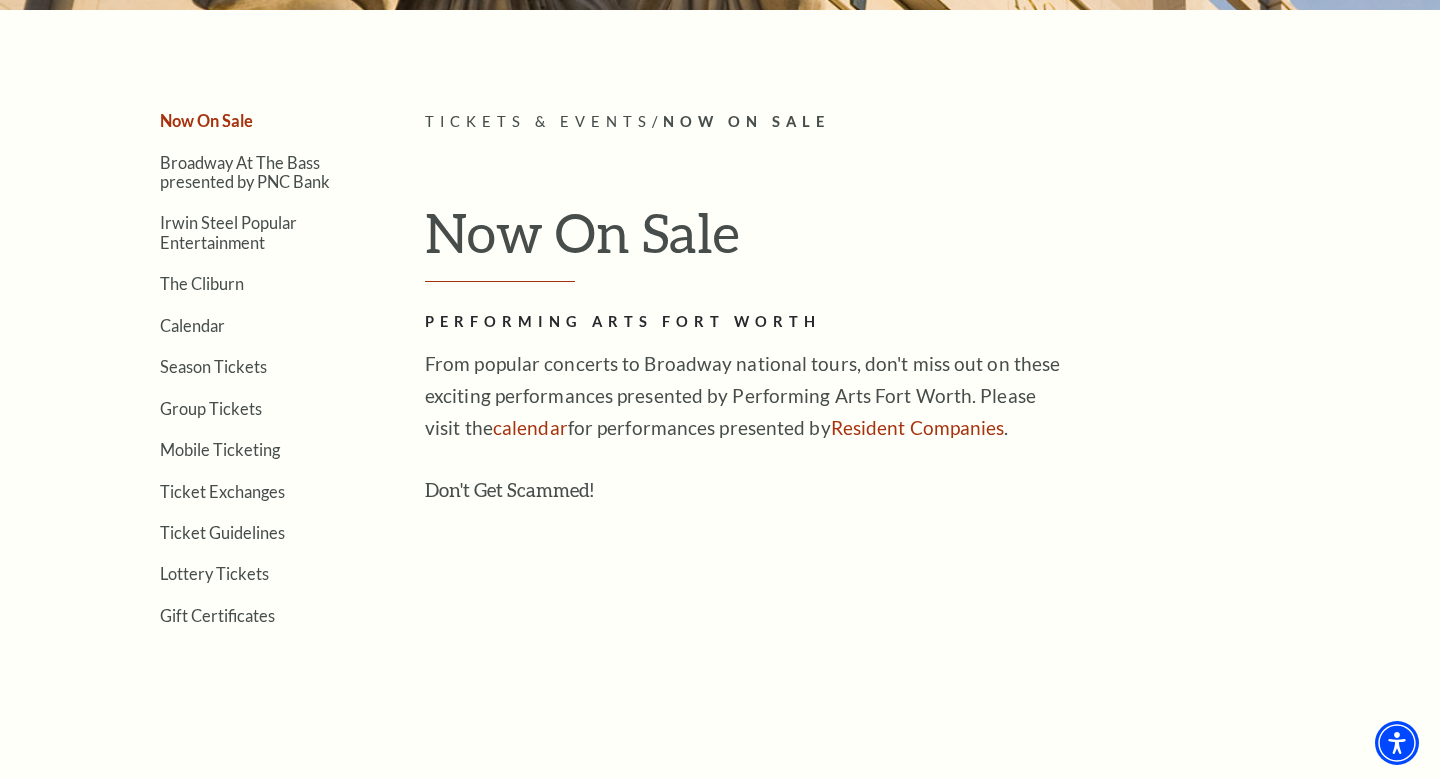 scroll, scrollTop: 255, scrollLeft: 0, axis: vertical 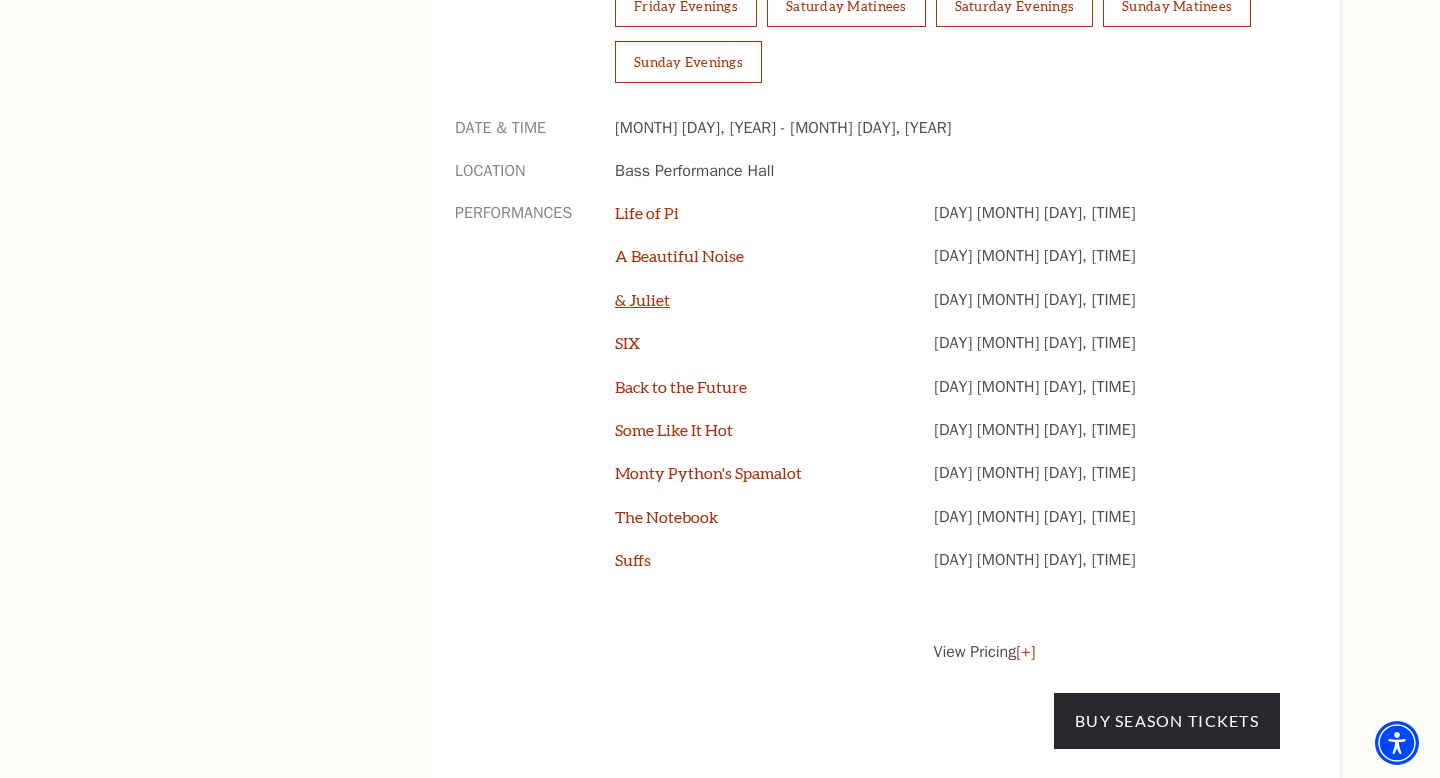 click on "& Juliet" at bounding box center [642, 299] 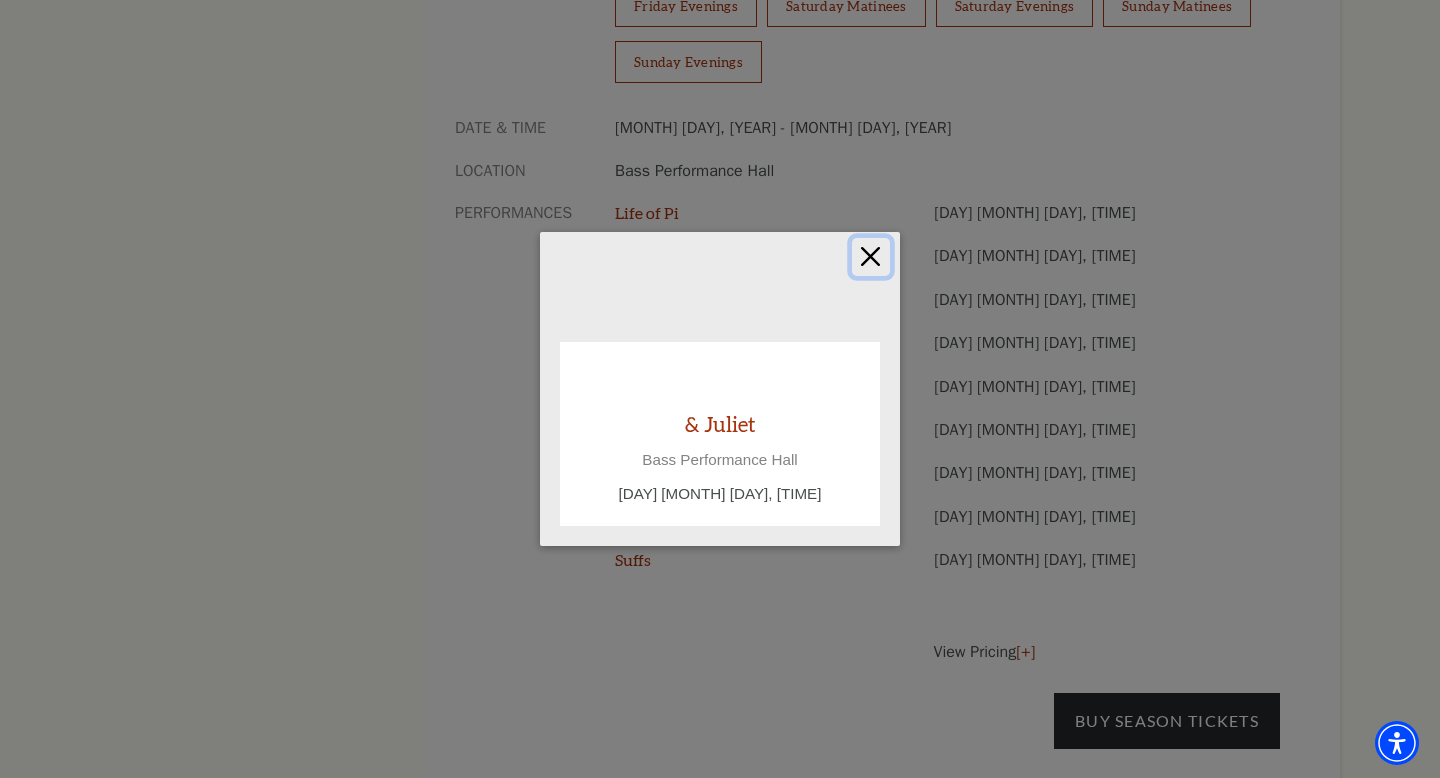 click at bounding box center (871, 257) 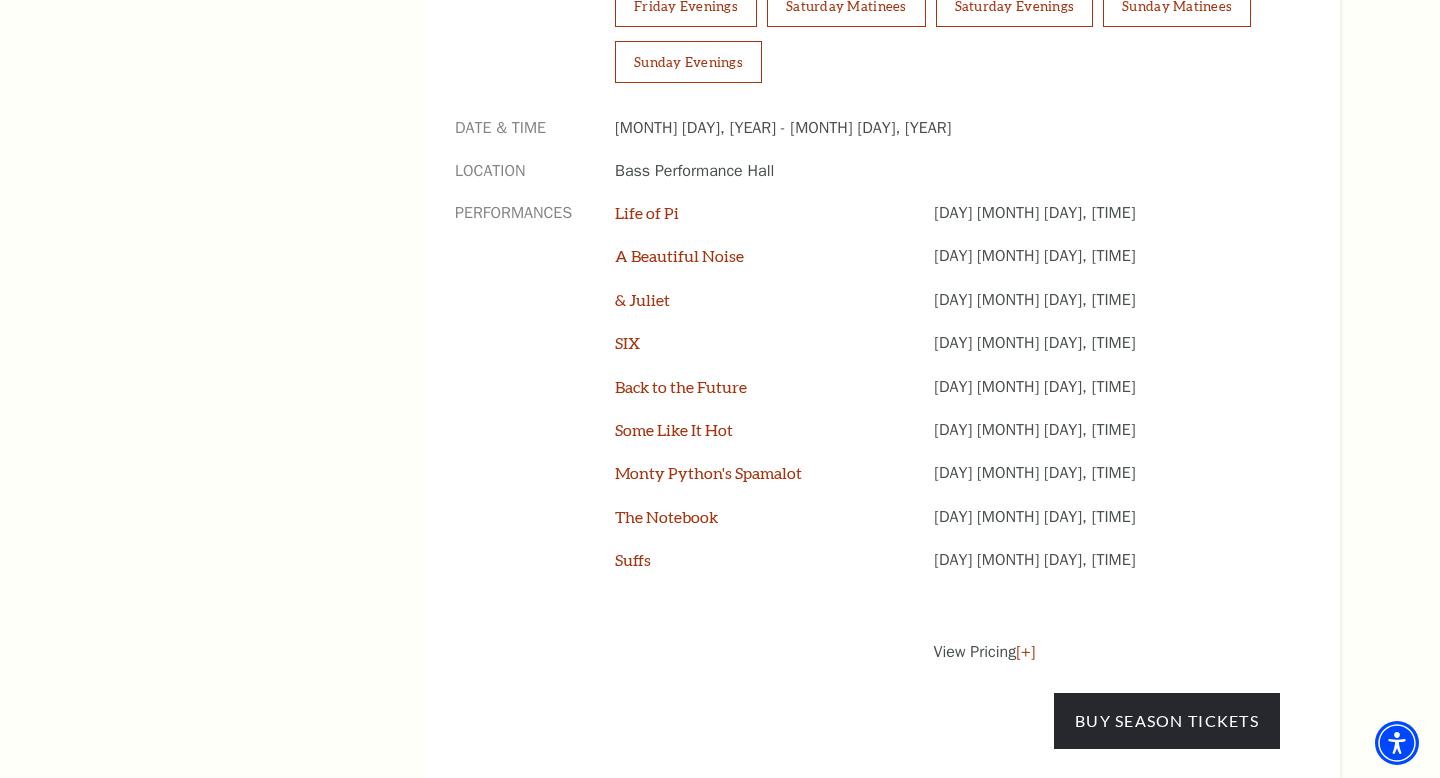scroll, scrollTop: 1566, scrollLeft: 0, axis: vertical 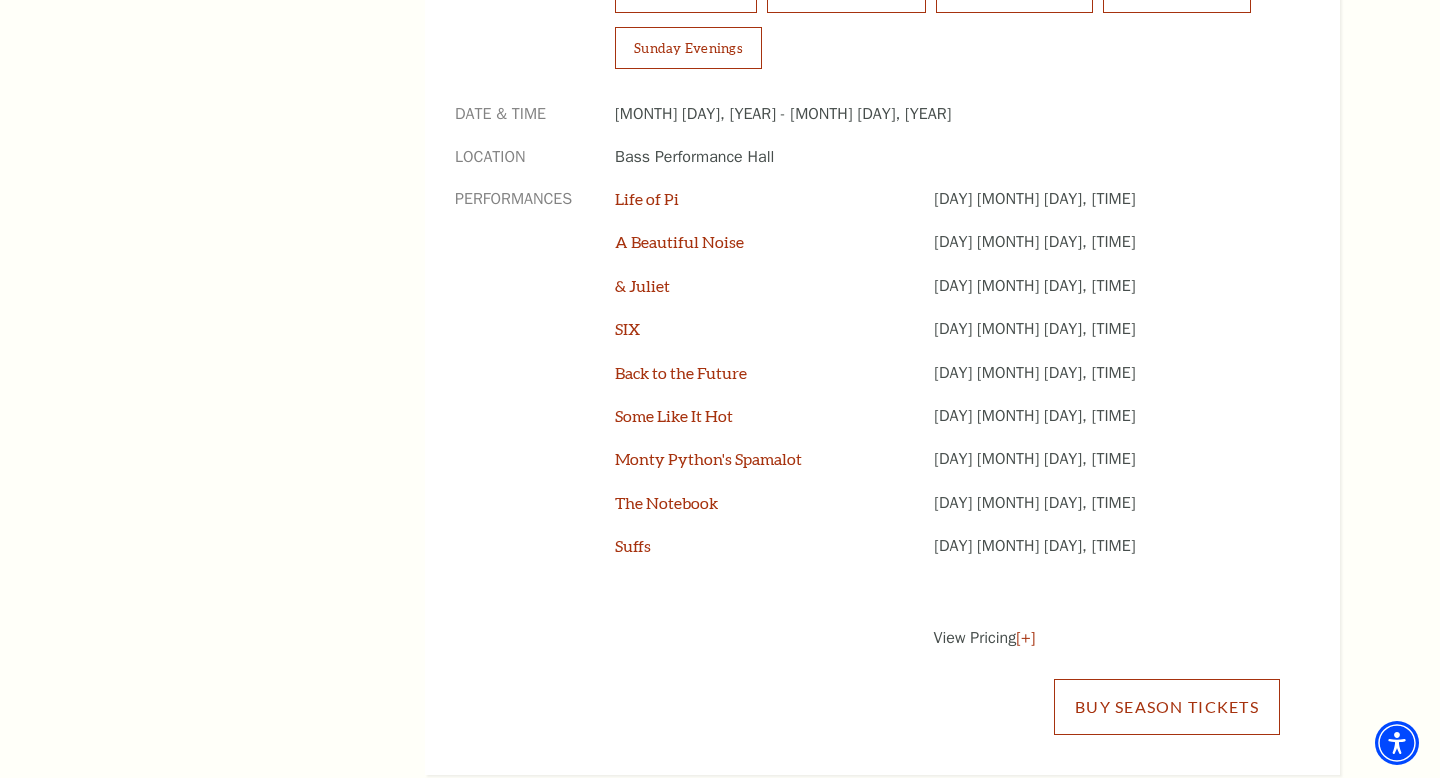 click on "Buy Season Tickets" at bounding box center [1167, 707] 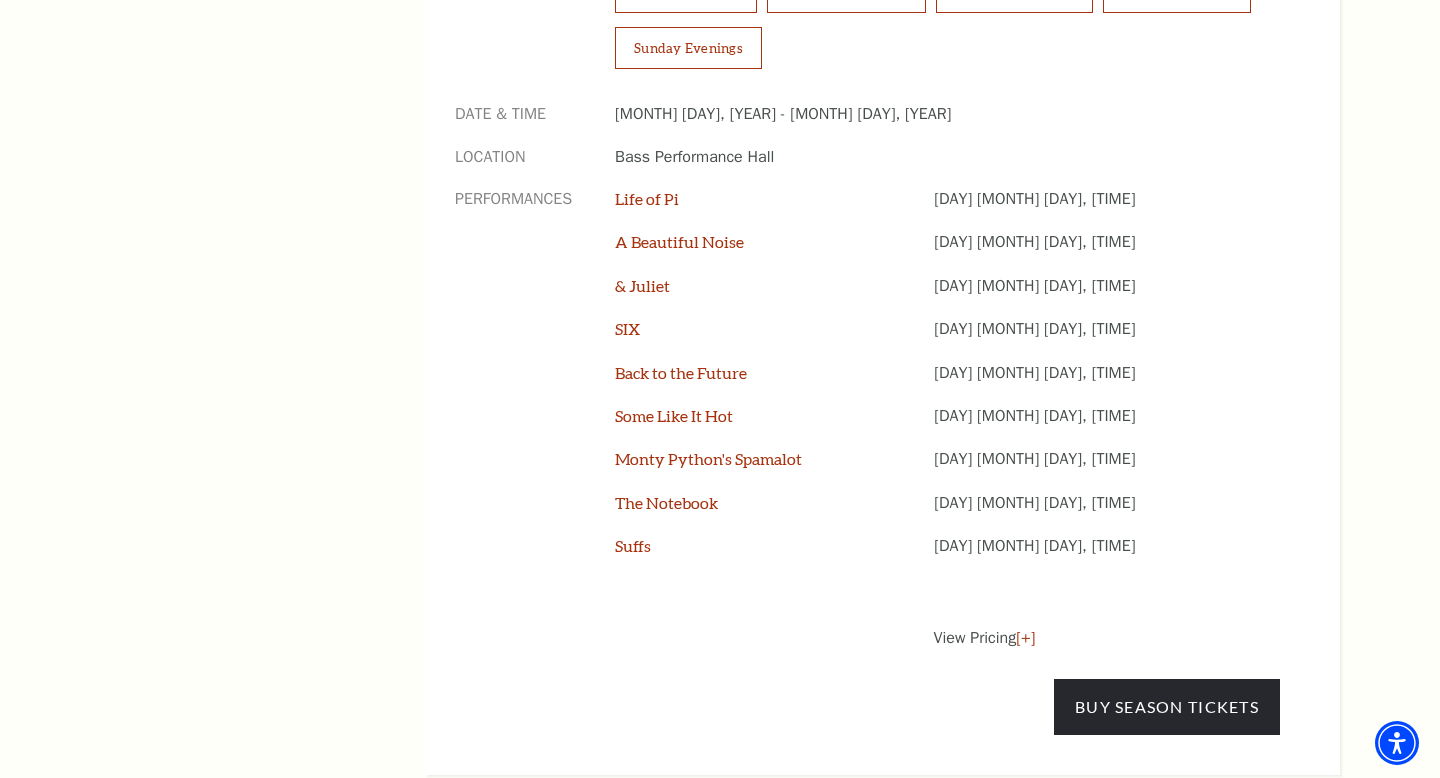 scroll, scrollTop: 1545, scrollLeft: 0, axis: vertical 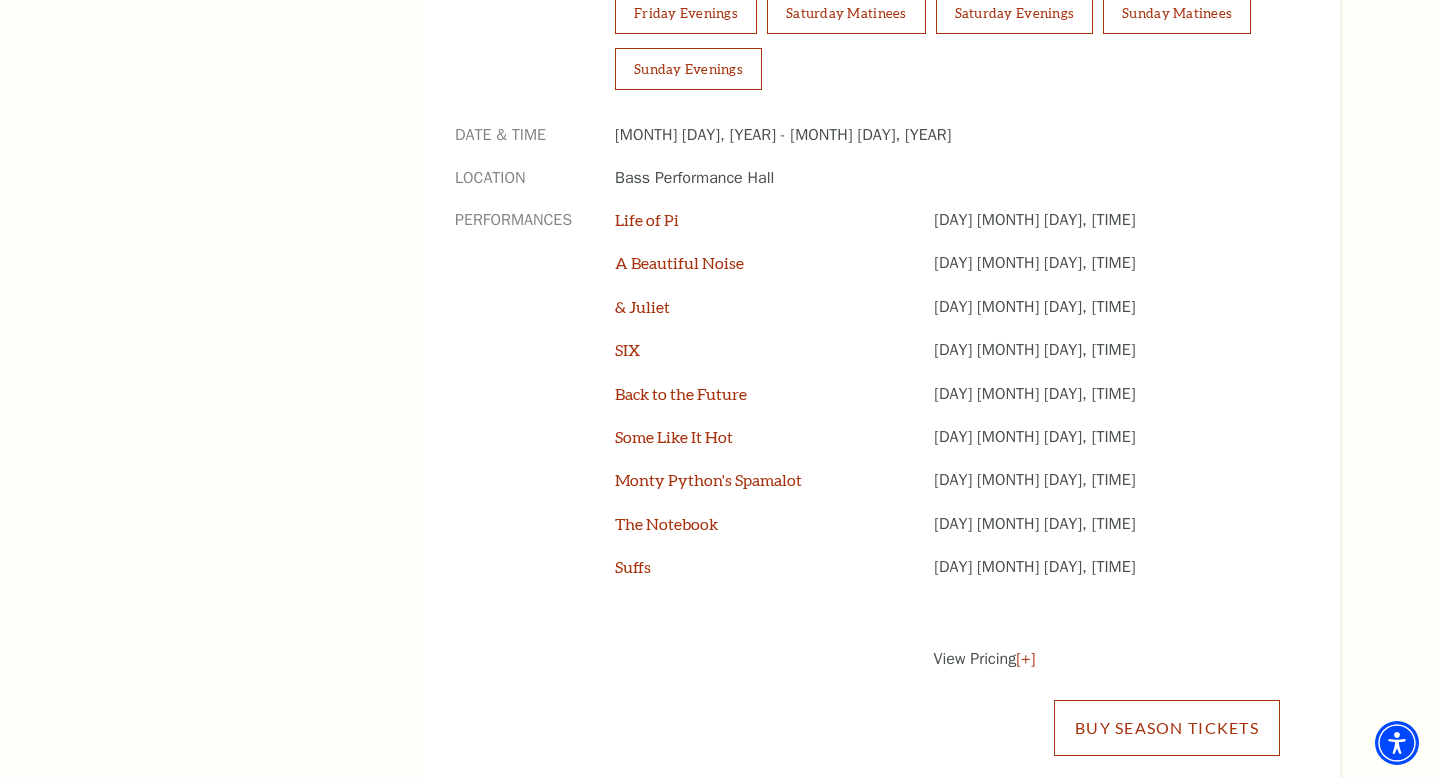 click on "Buy Season Tickets" at bounding box center (1167, 728) 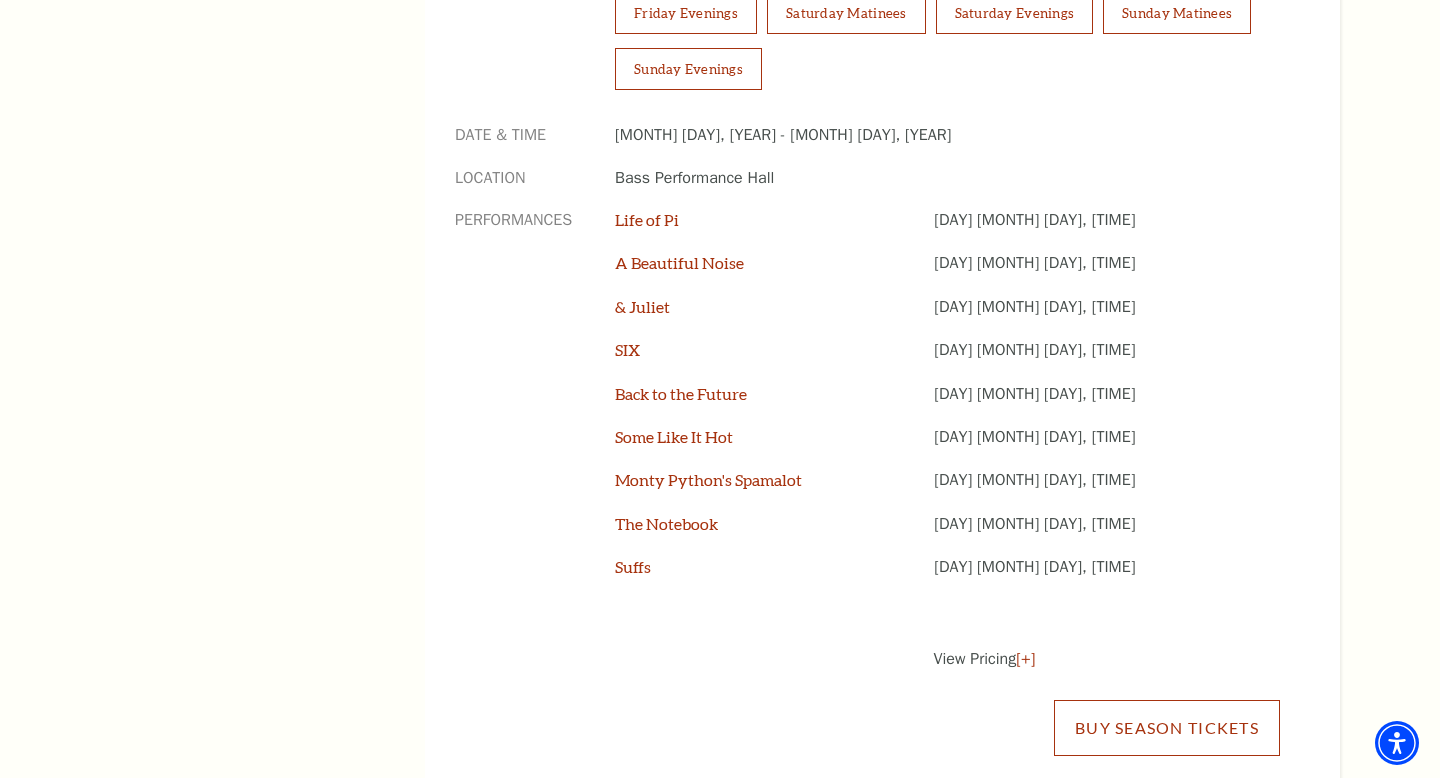 click on "Buy Season Tickets" at bounding box center [1167, 728] 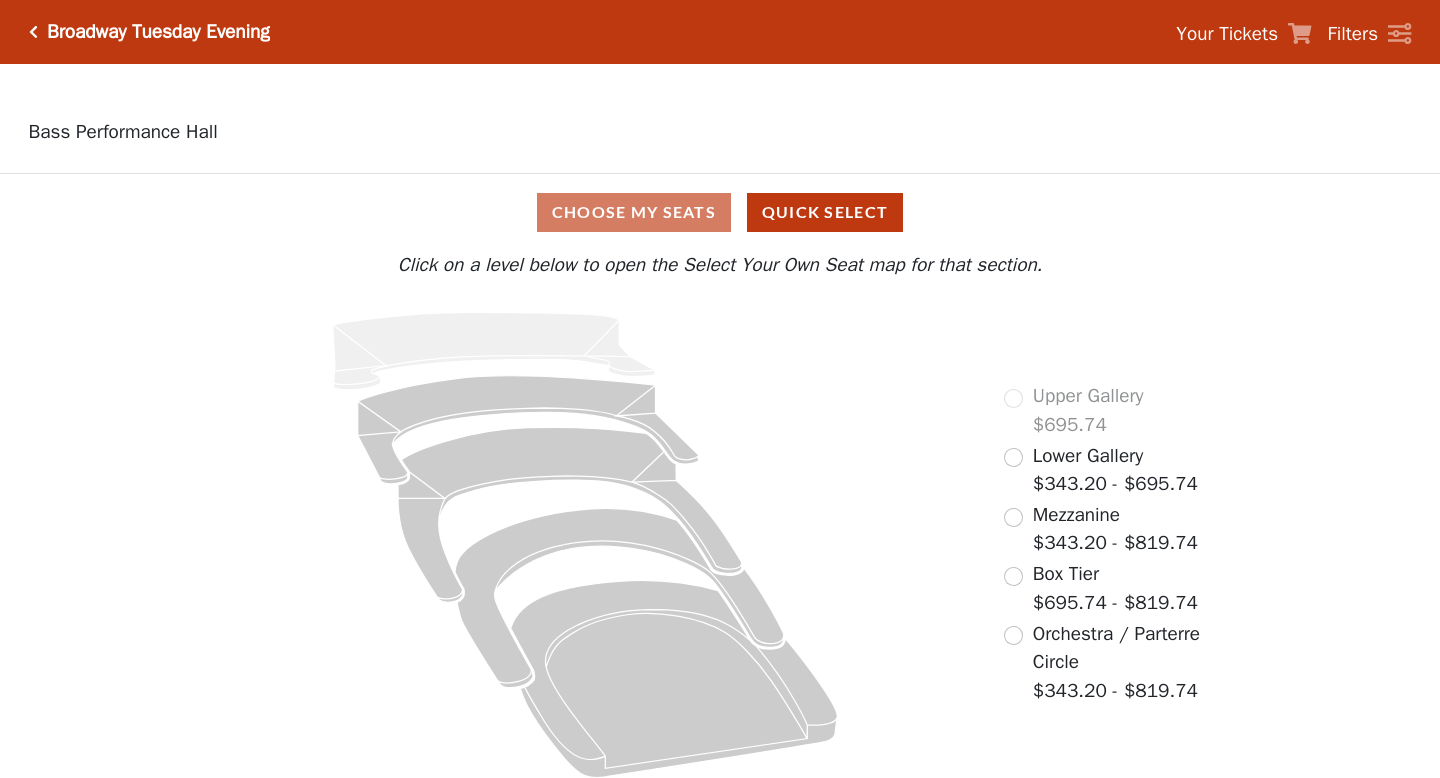 scroll, scrollTop: 0, scrollLeft: 0, axis: both 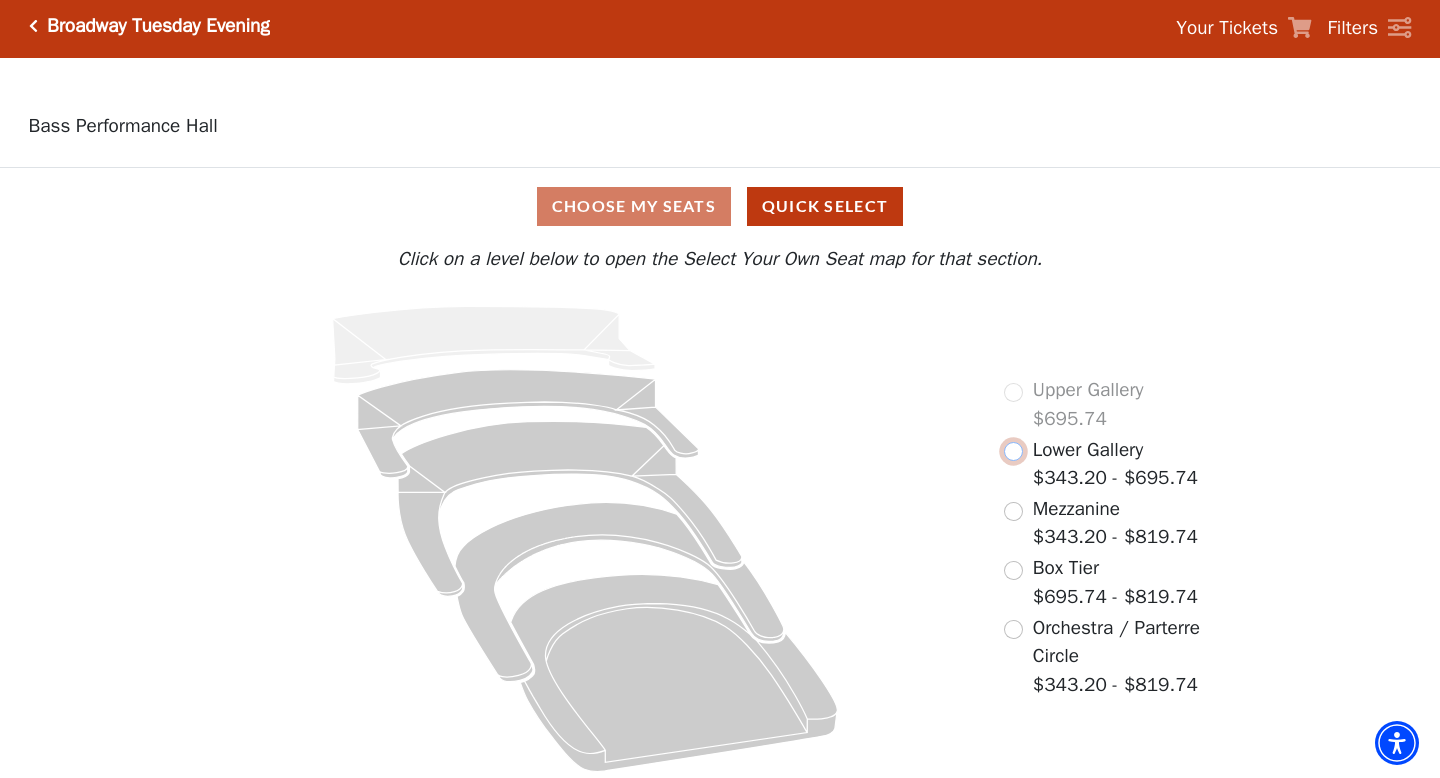 click at bounding box center (1013, 451) 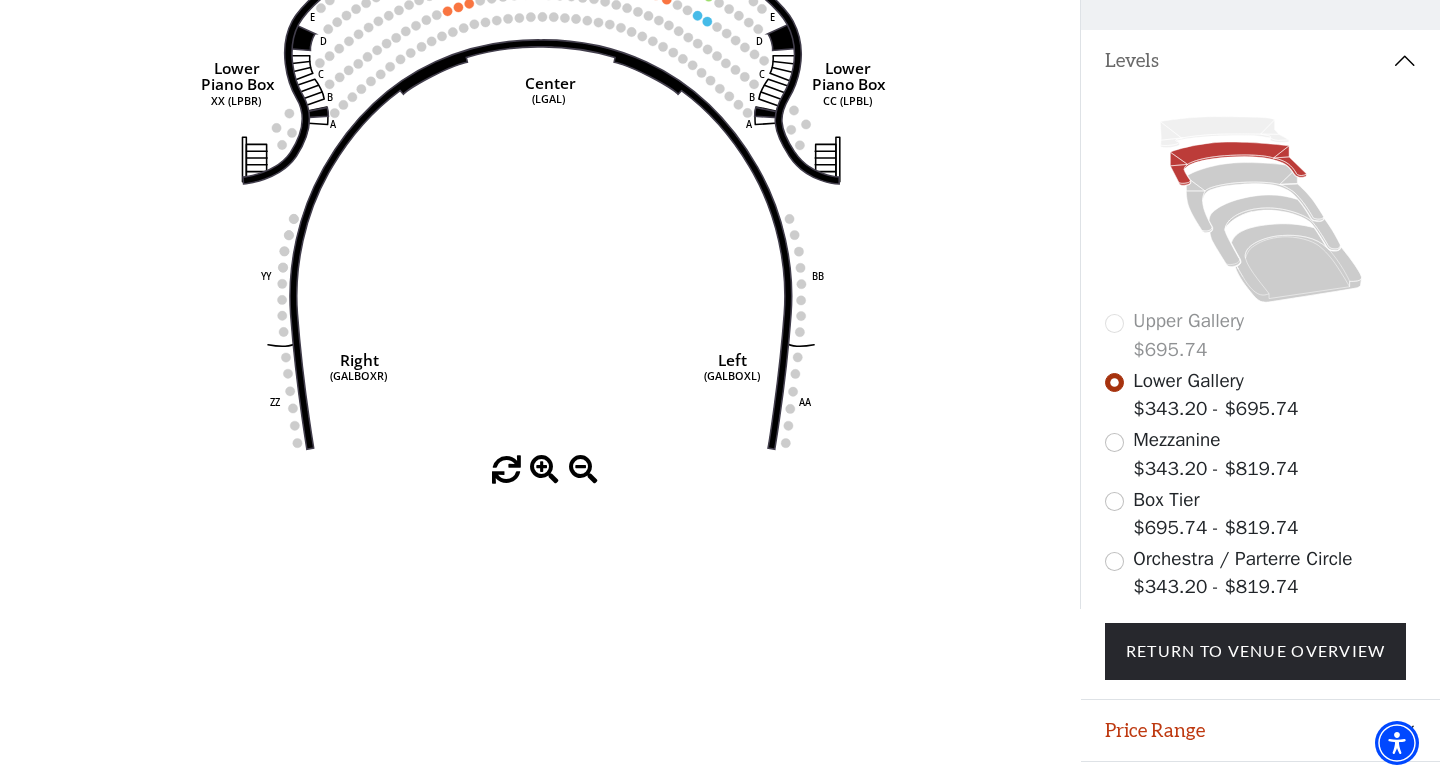 scroll, scrollTop: 378, scrollLeft: 0, axis: vertical 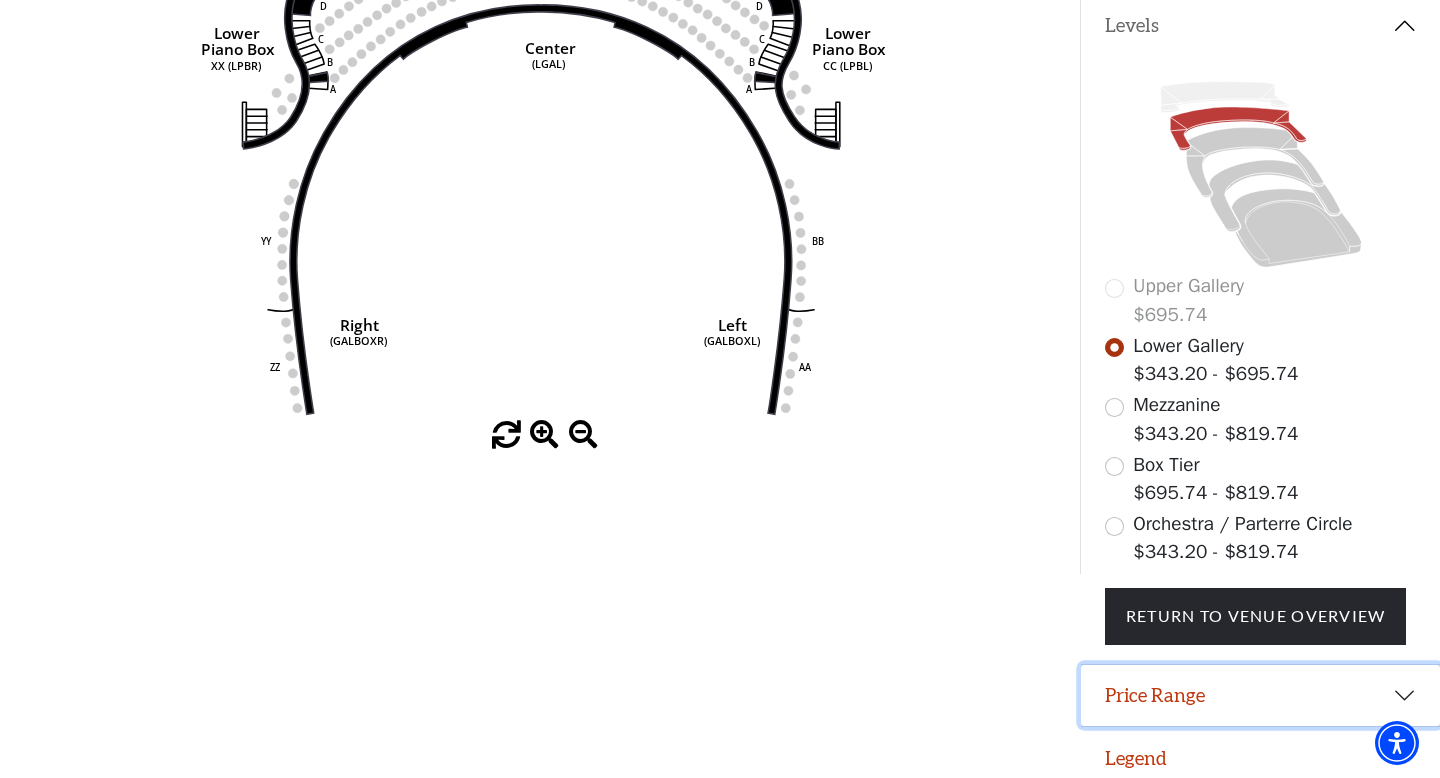 click on "Price Range" at bounding box center [1260, 696] 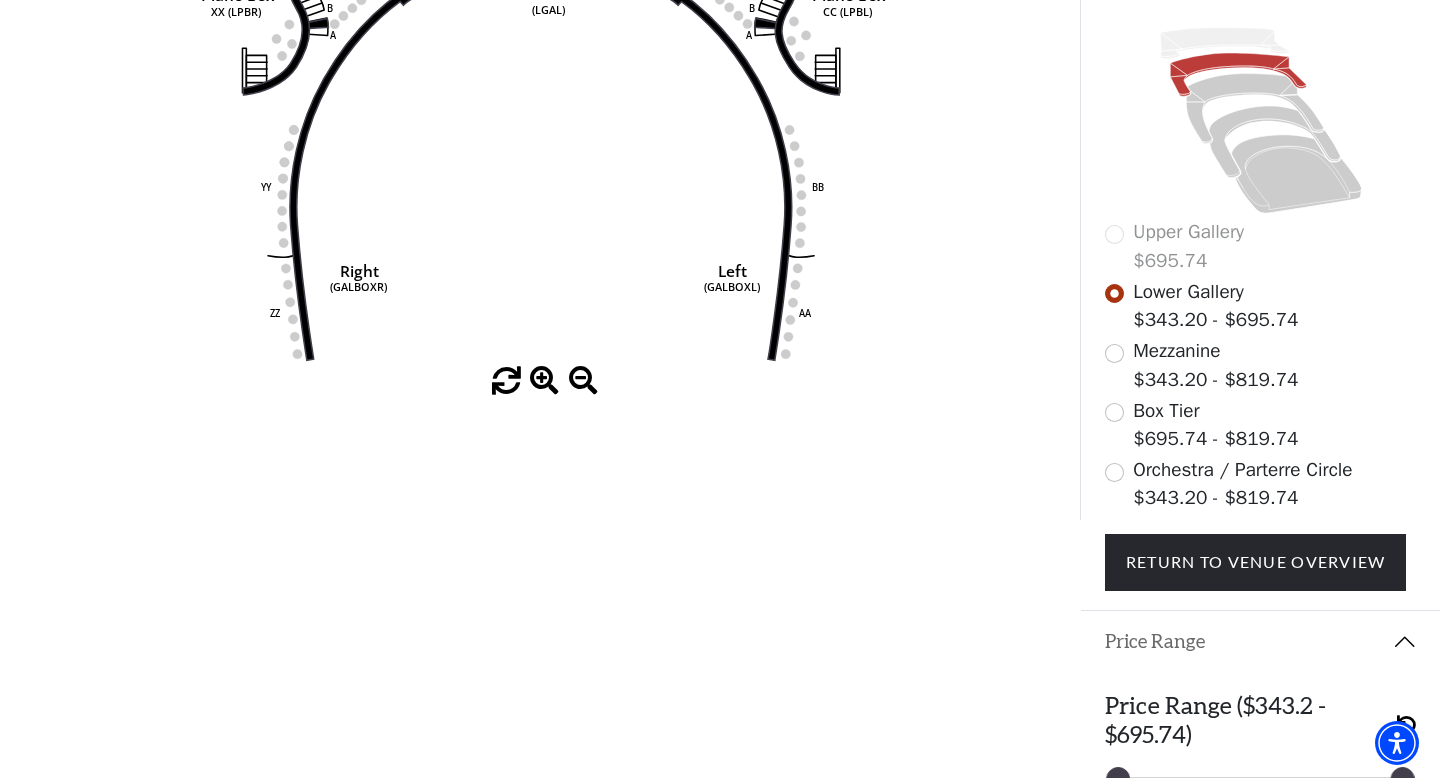 scroll, scrollTop: 506, scrollLeft: 0, axis: vertical 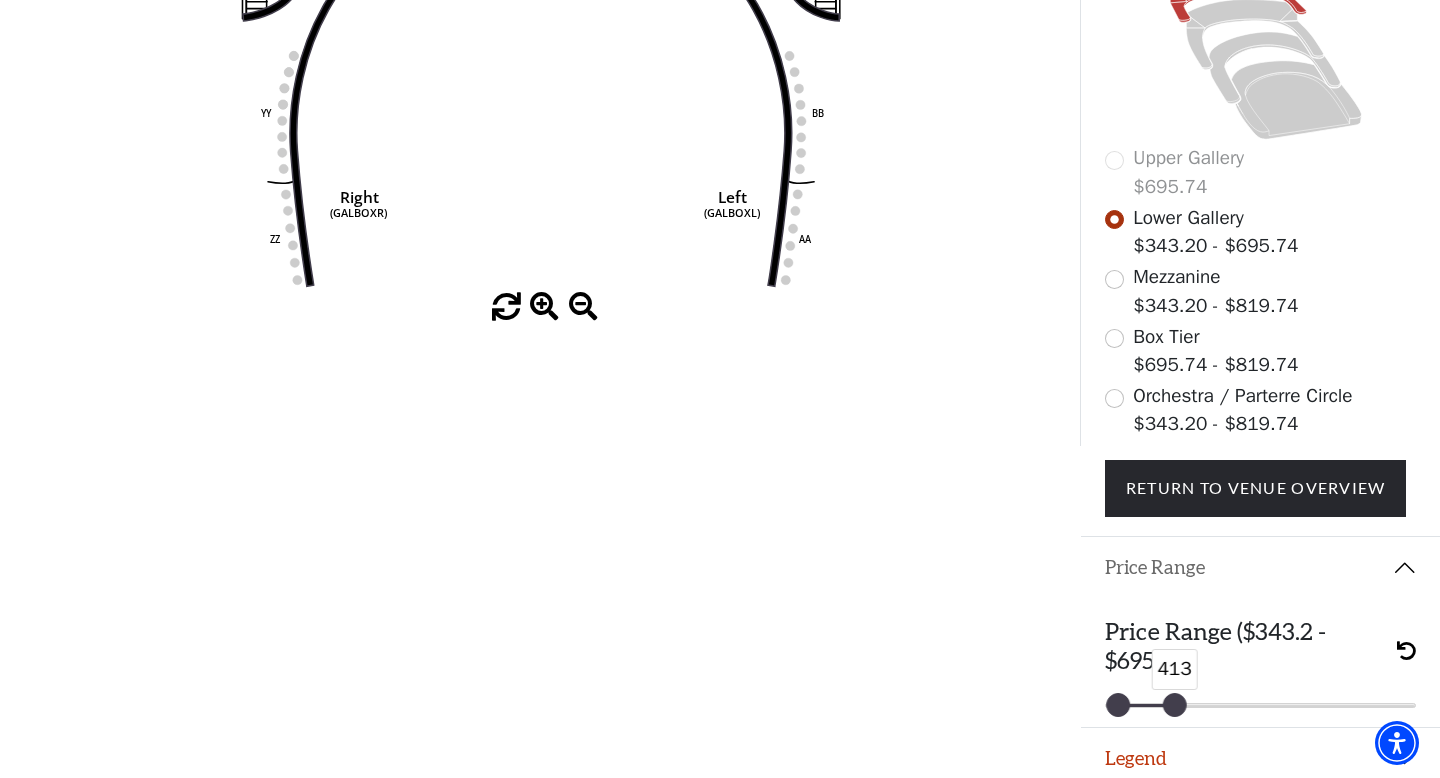 drag, startPoint x: 1405, startPoint y: 693, endPoint x: 1177, endPoint y: 699, distance: 228.07893 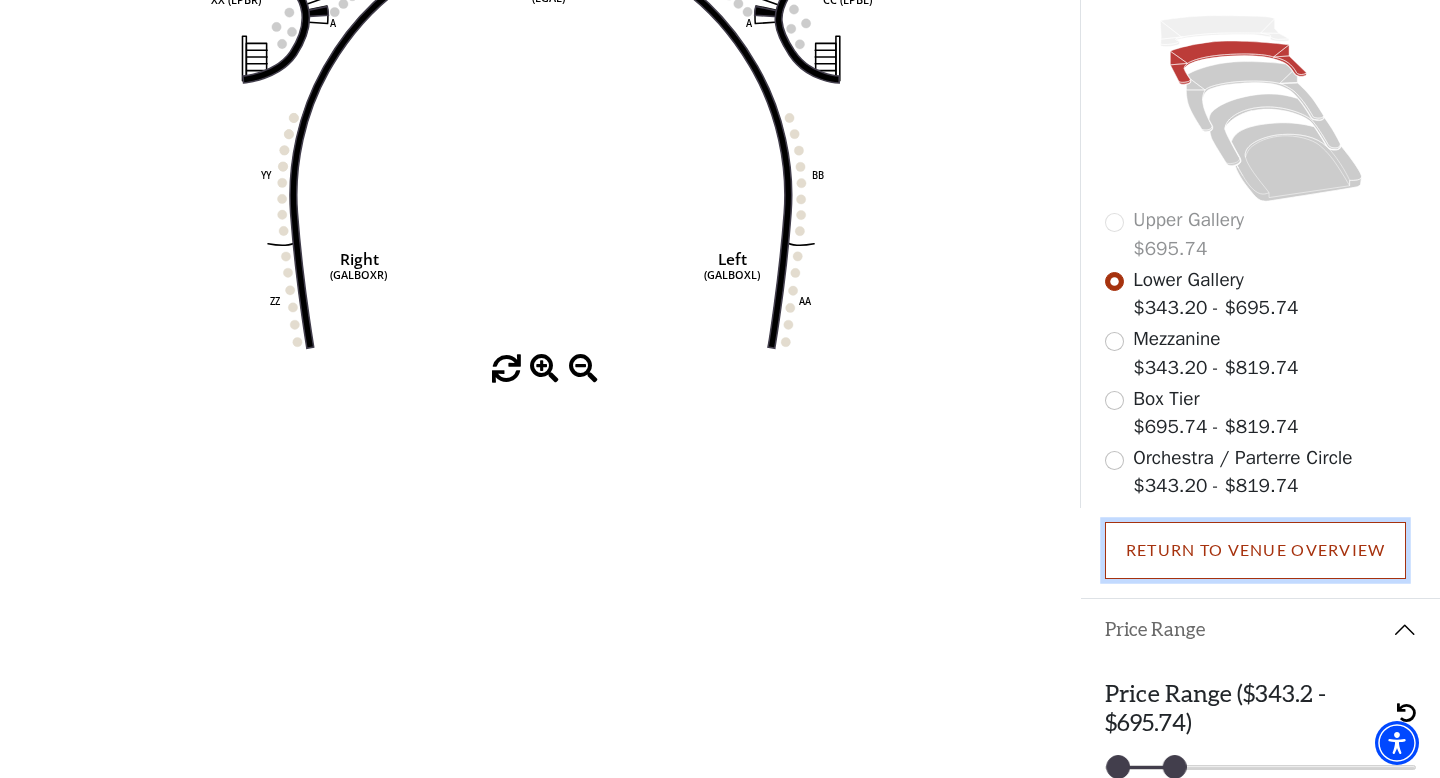 click on "Return To Venue Overview" at bounding box center (1256, 550) 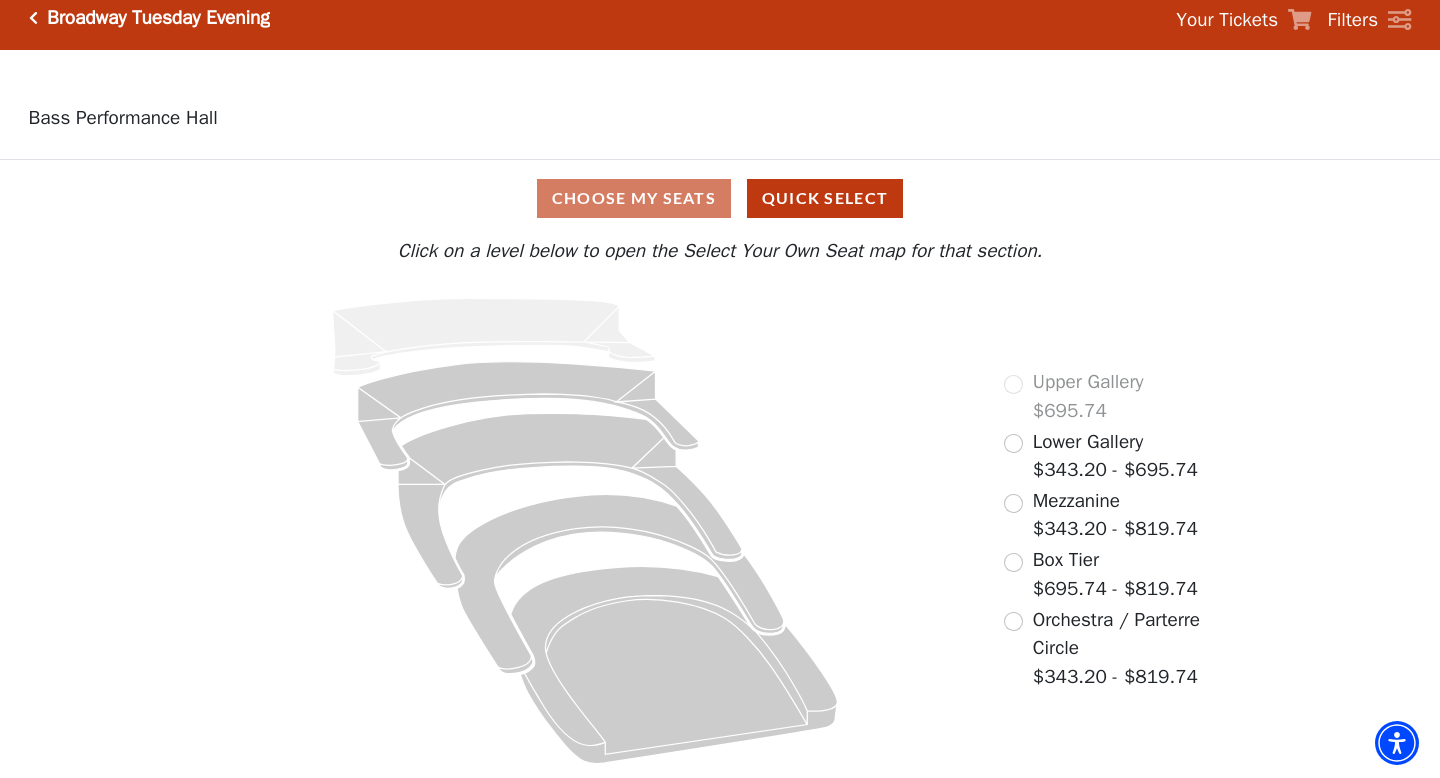 scroll, scrollTop: 6, scrollLeft: 0, axis: vertical 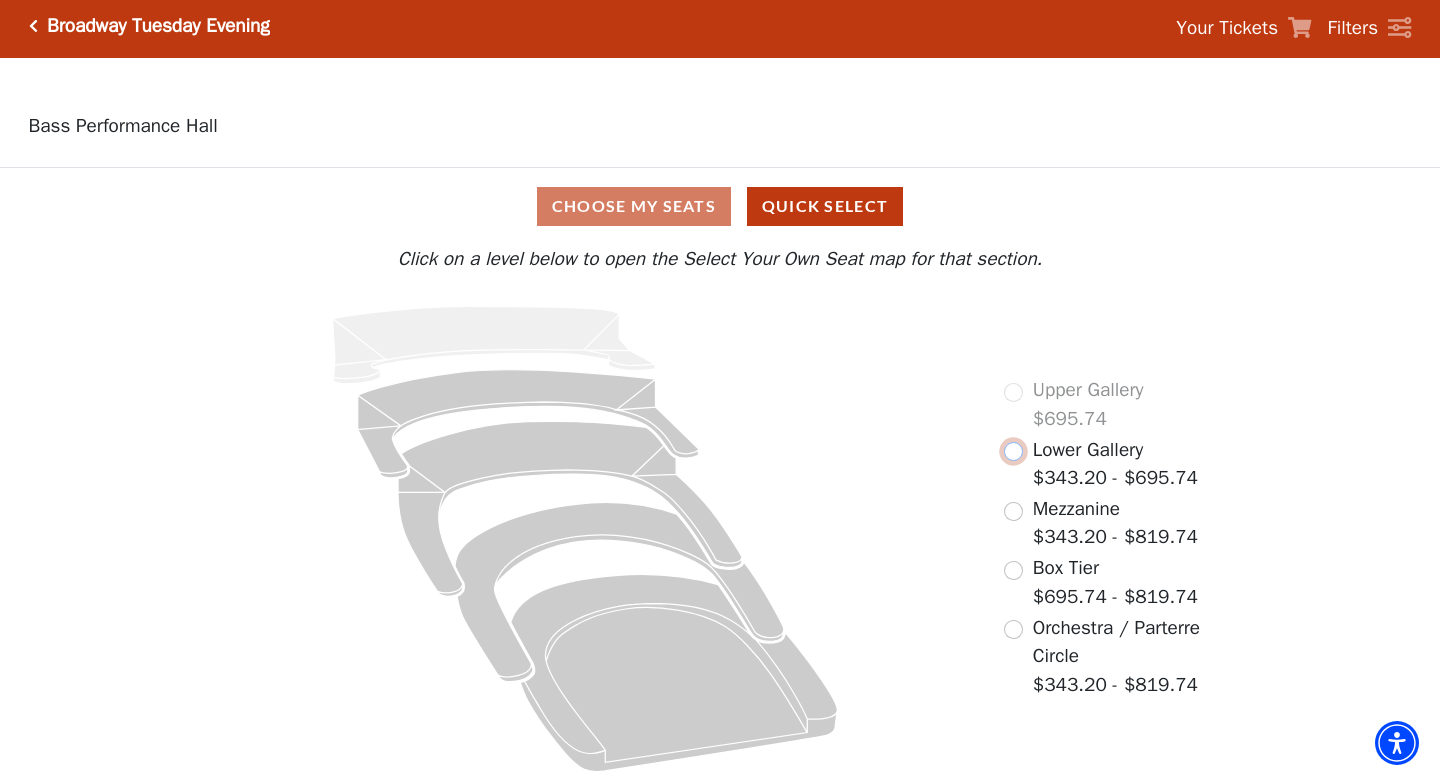 click at bounding box center [1013, 451] 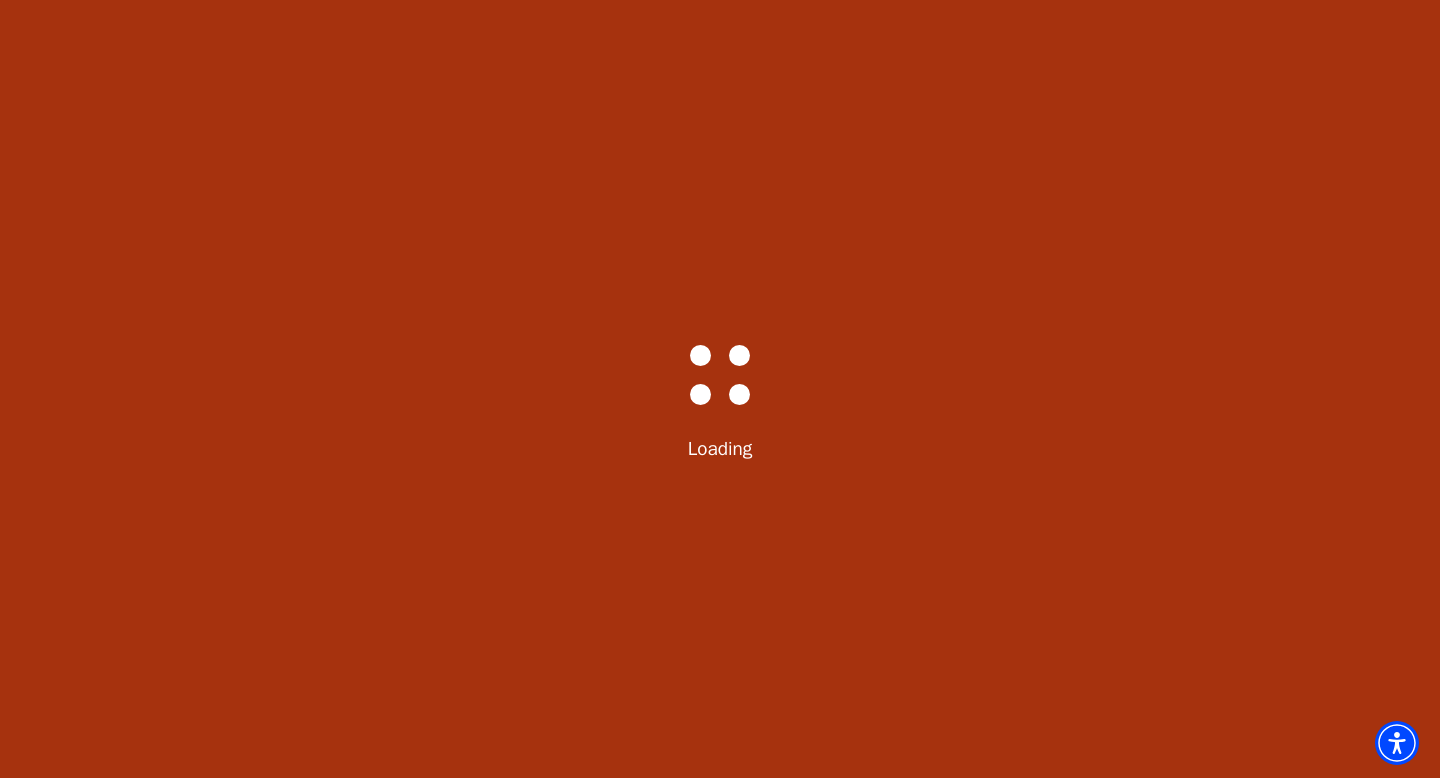 scroll, scrollTop: 0, scrollLeft: 0, axis: both 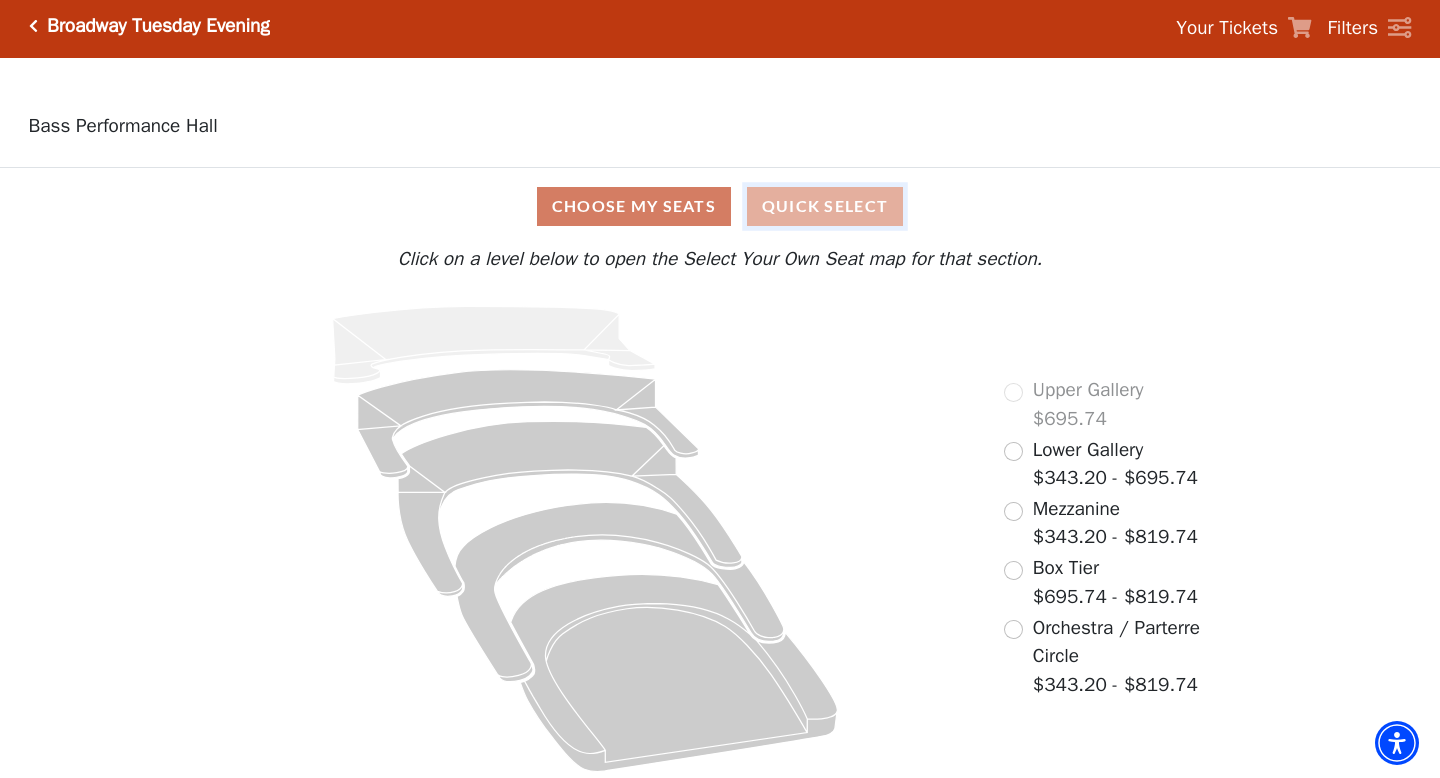 click on "Quick Select" at bounding box center [825, 206] 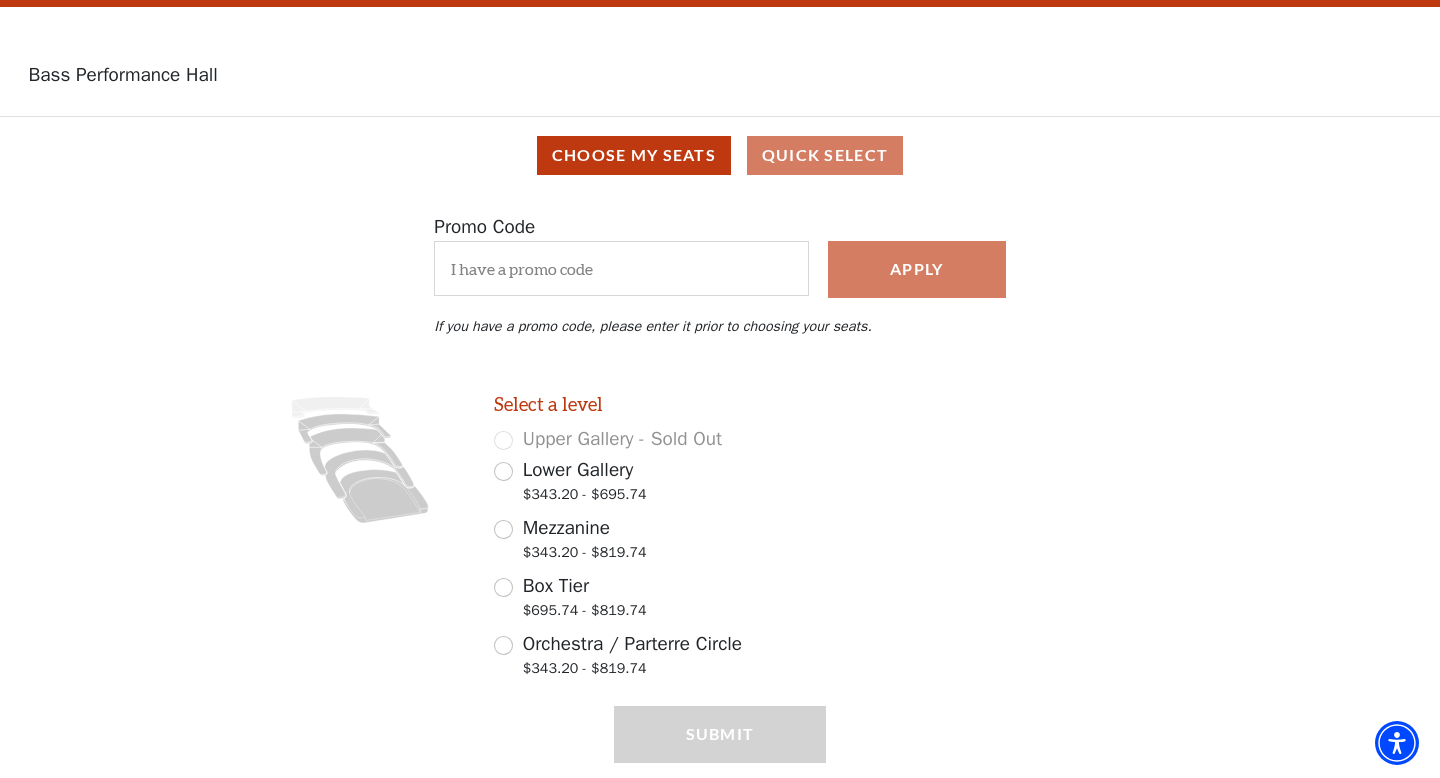 scroll, scrollTop: 110, scrollLeft: 0, axis: vertical 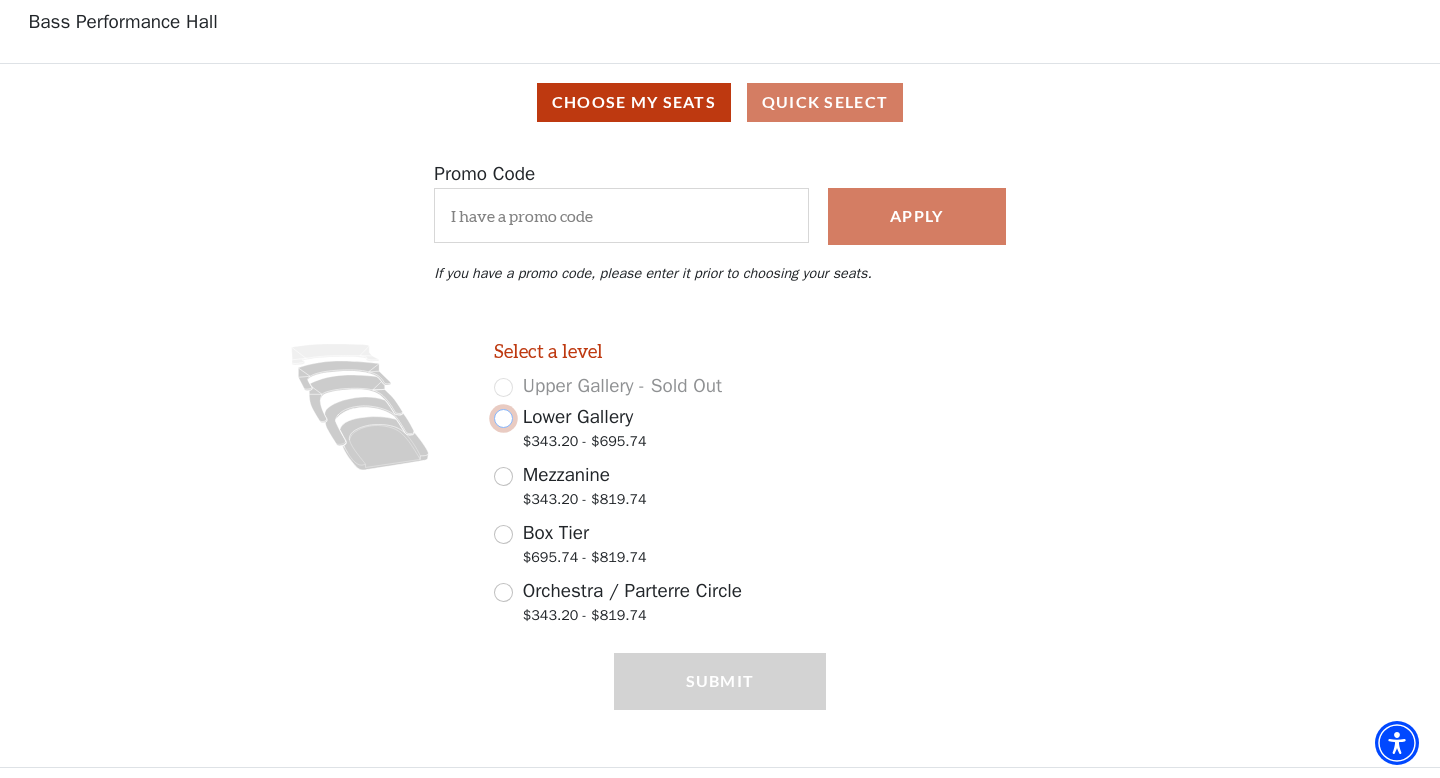 click on "Lower Gallery     $343.20 - $695.74" at bounding box center [503, 418] 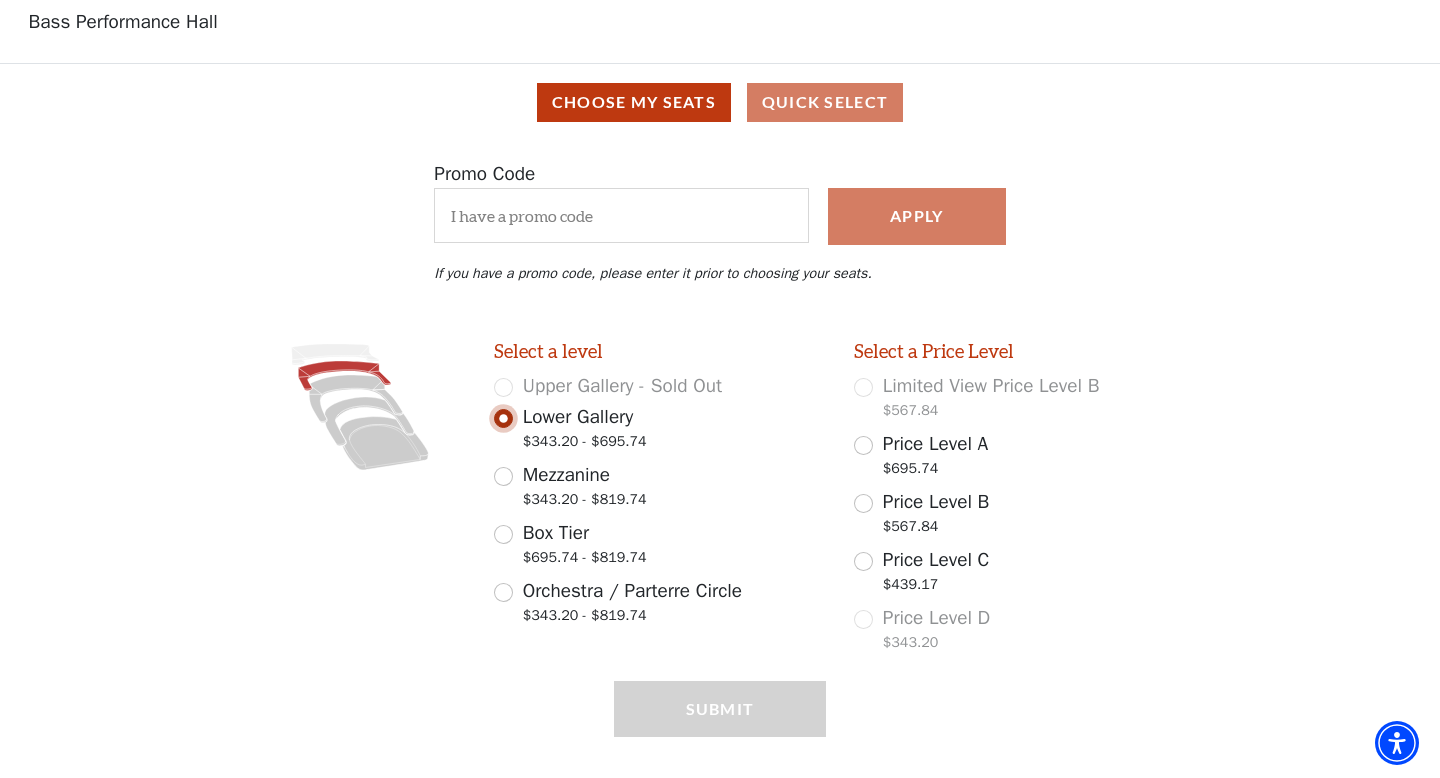 scroll, scrollTop: 137, scrollLeft: 0, axis: vertical 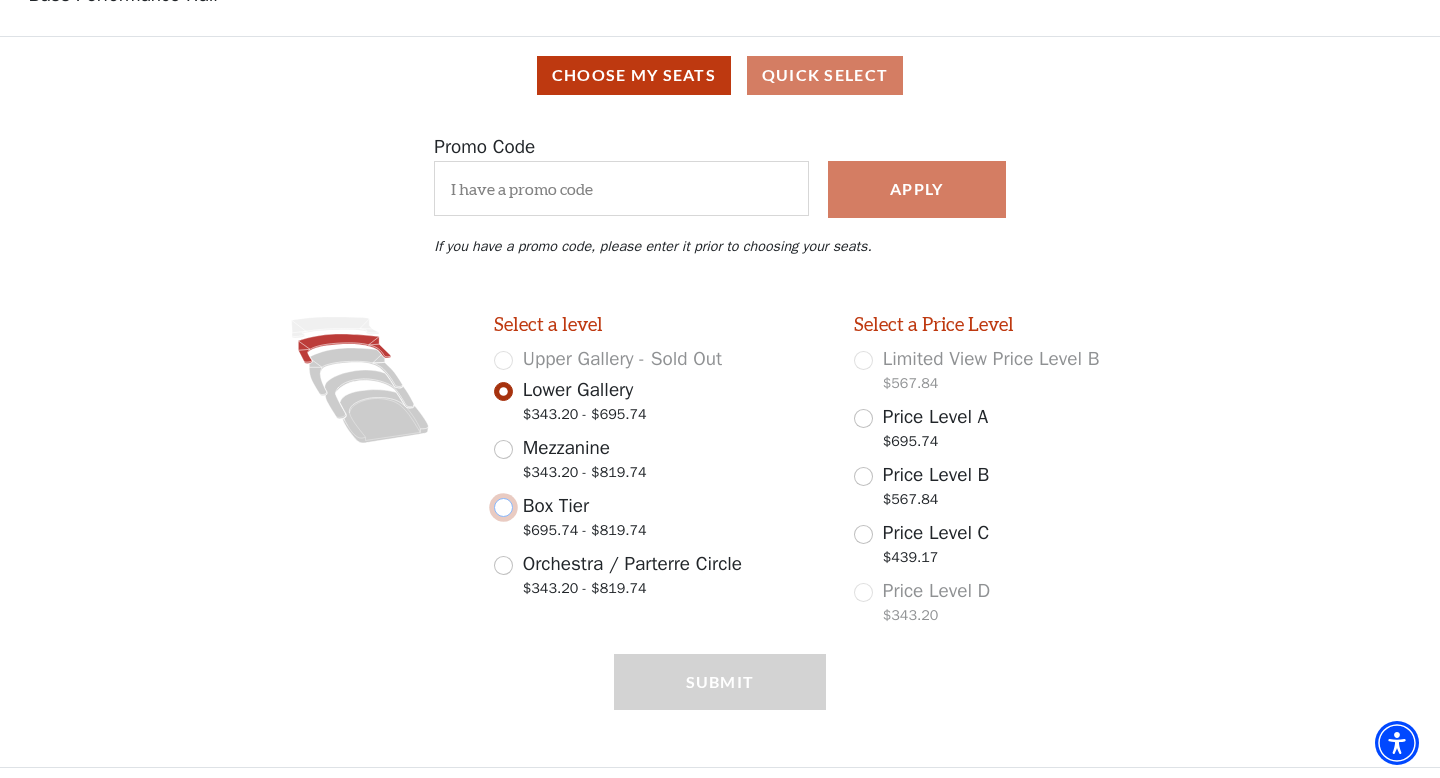 click on "Box Tier     $695.74 - $819.74" at bounding box center [503, 507] 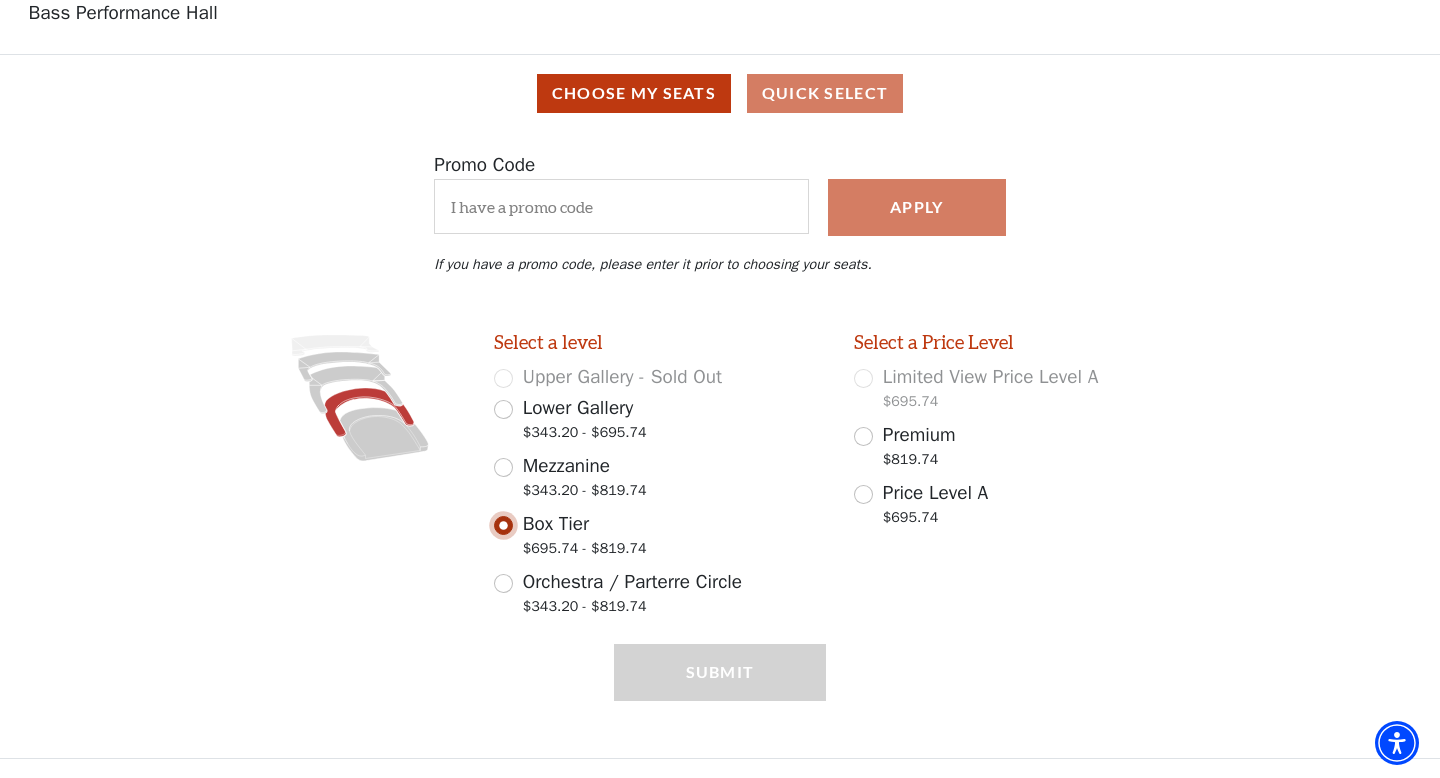 scroll, scrollTop: 110, scrollLeft: 0, axis: vertical 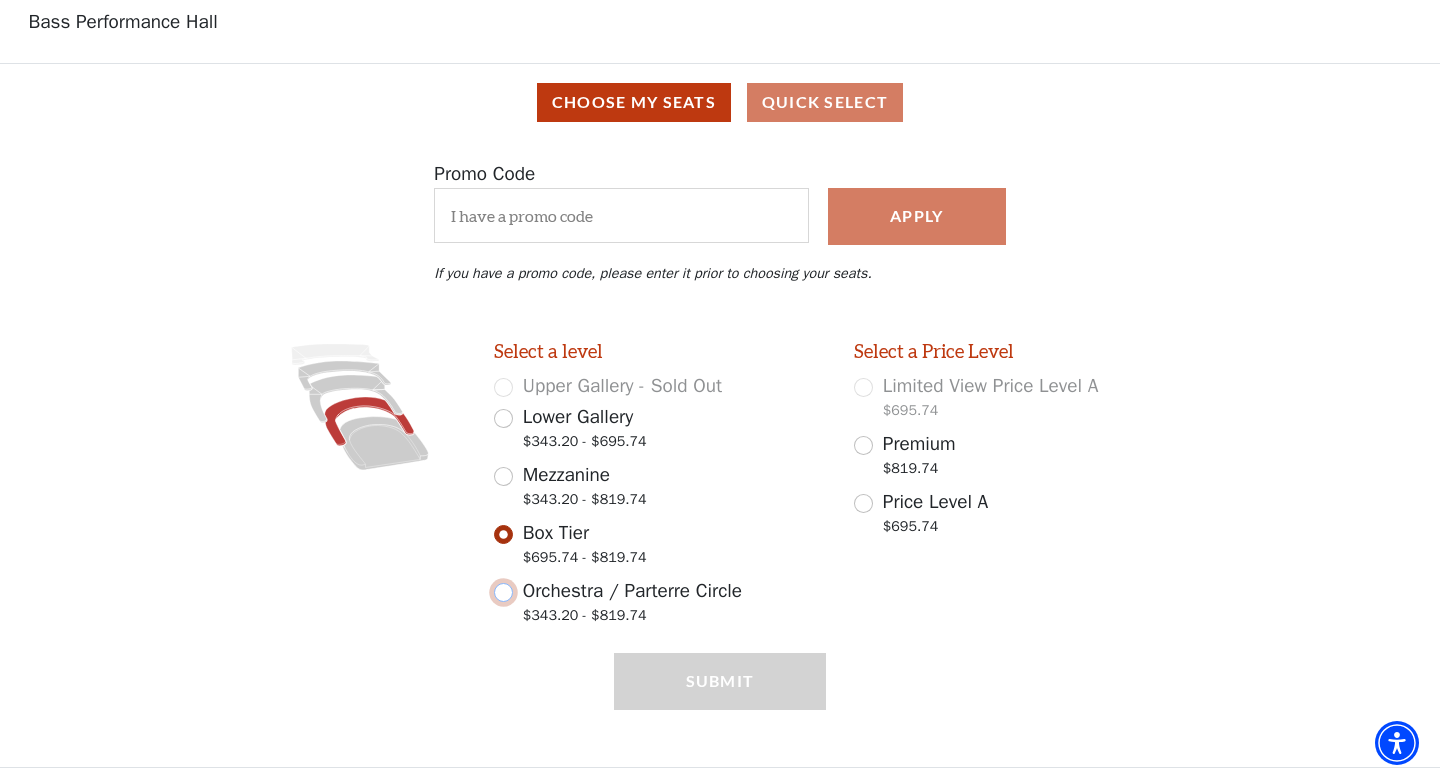 click on "Orchestra / Parterre Circle     $343.20 - $819.74" at bounding box center (503, 592) 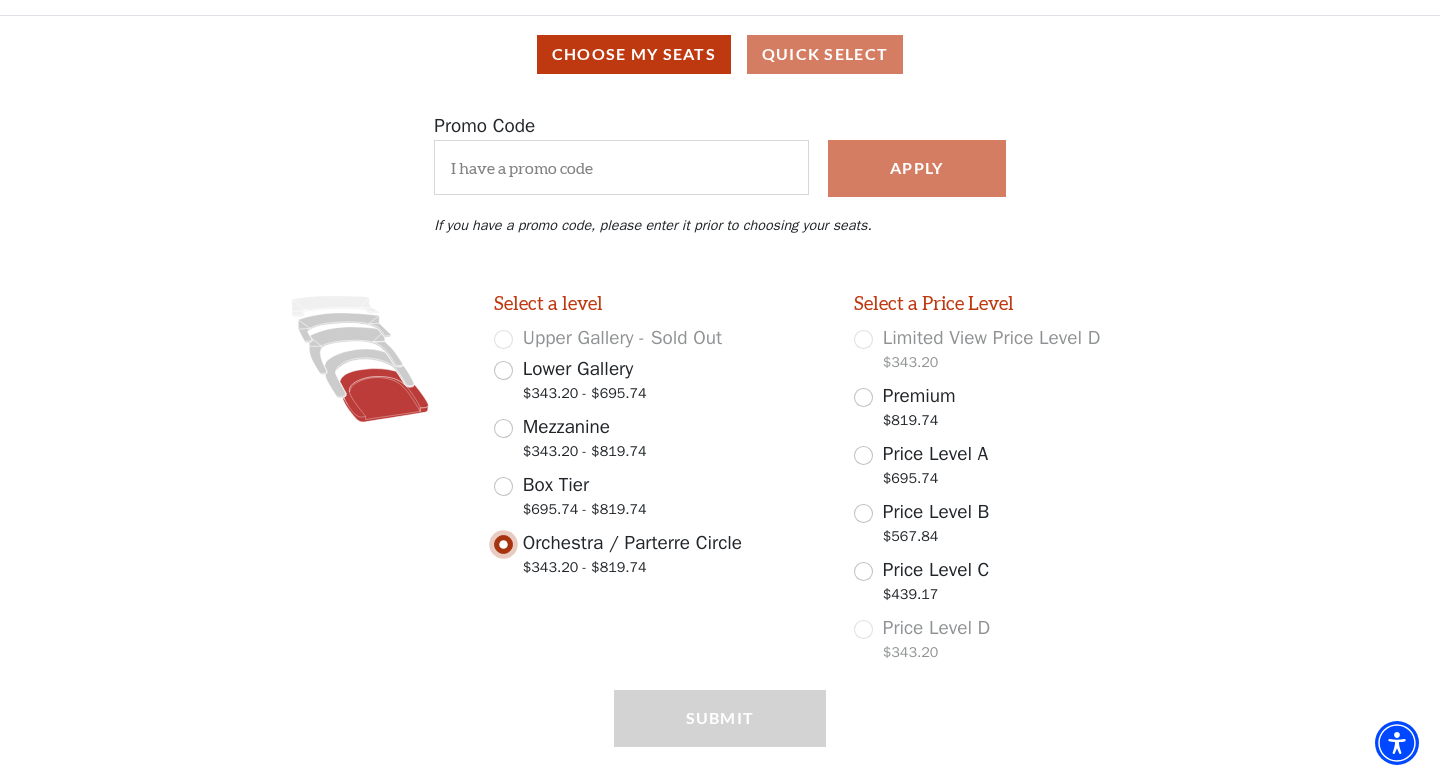 scroll, scrollTop: 195, scrollLeft: 0, axis: vertical 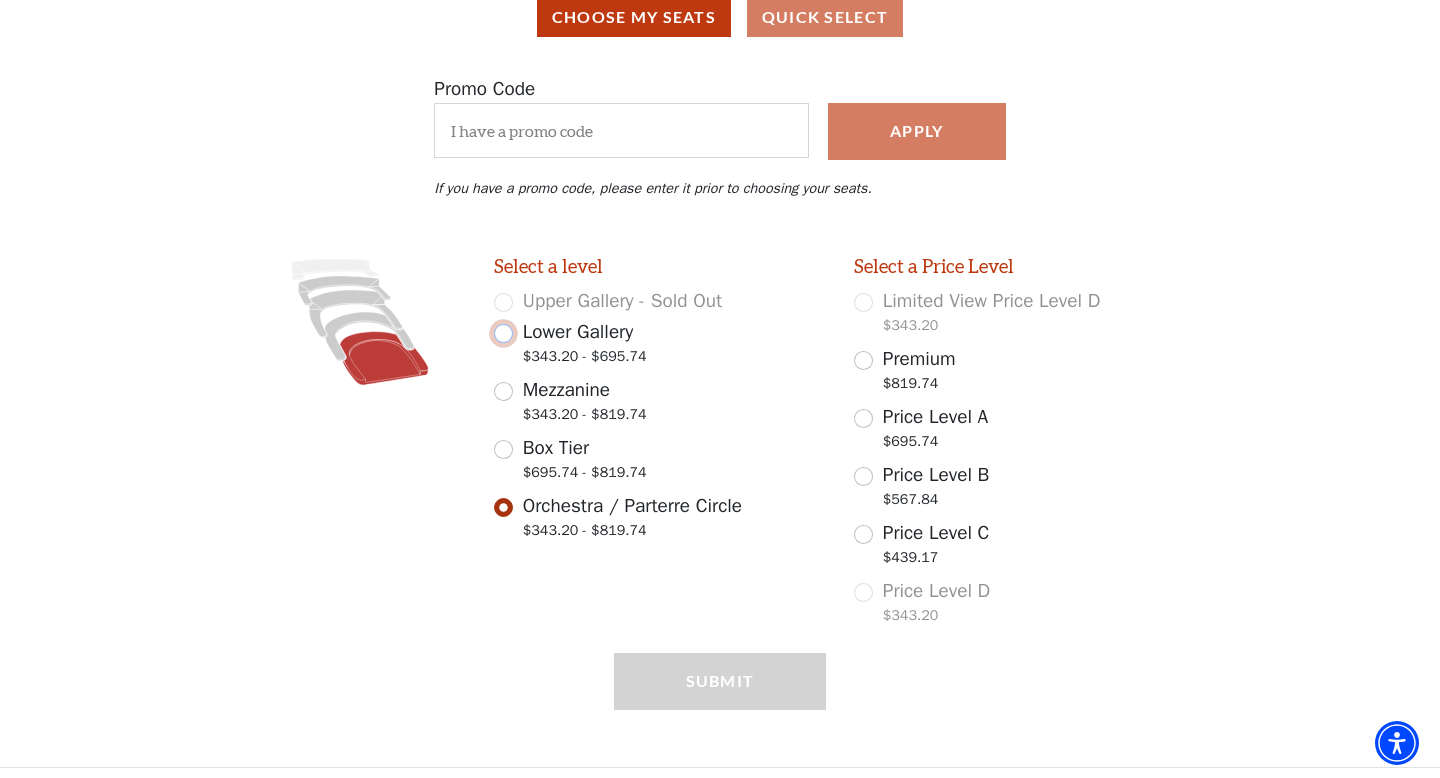 click on "Lower Gallery     $343.20 - $695.74" at bounding box center (503, 333) 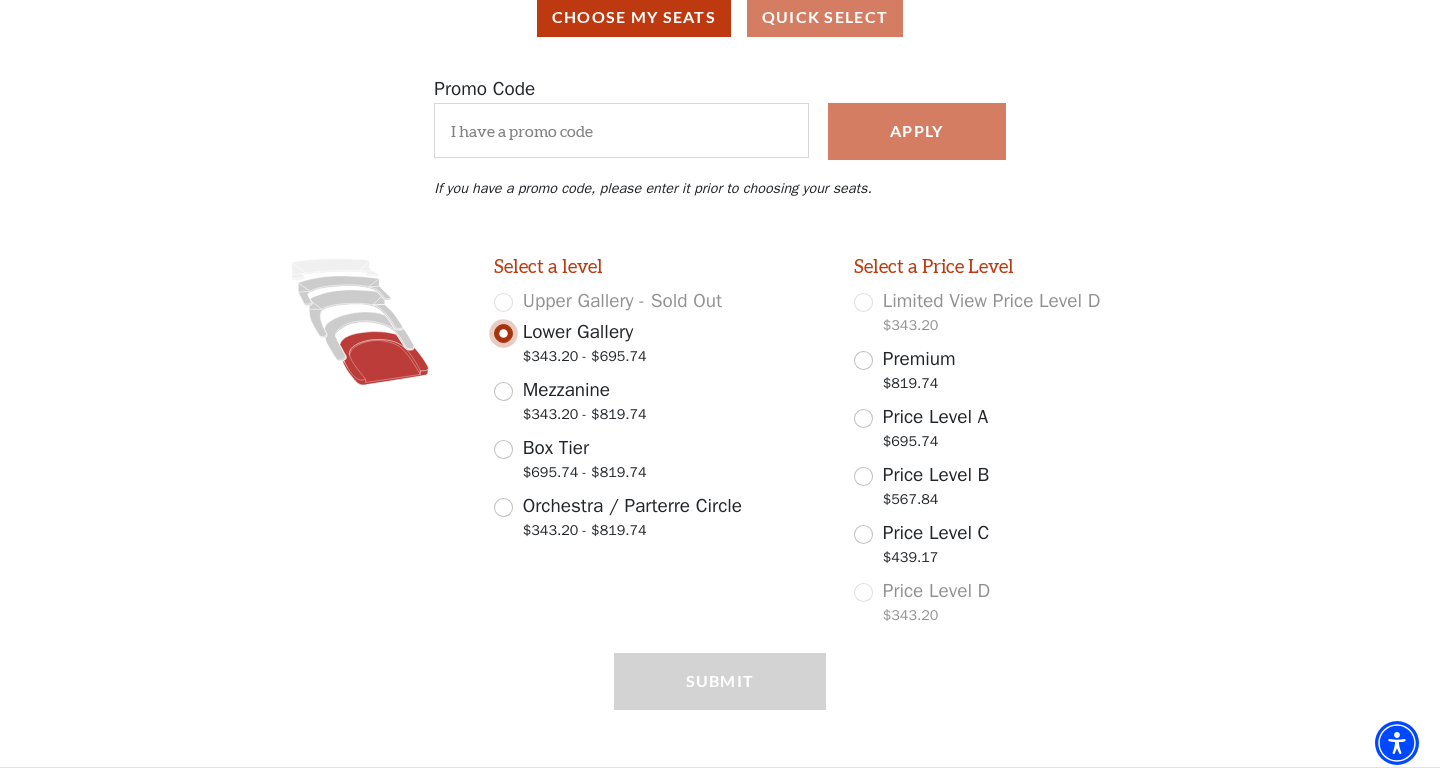 scroll, scrollTop: 137, scrollLeft: 0, axis: vertical 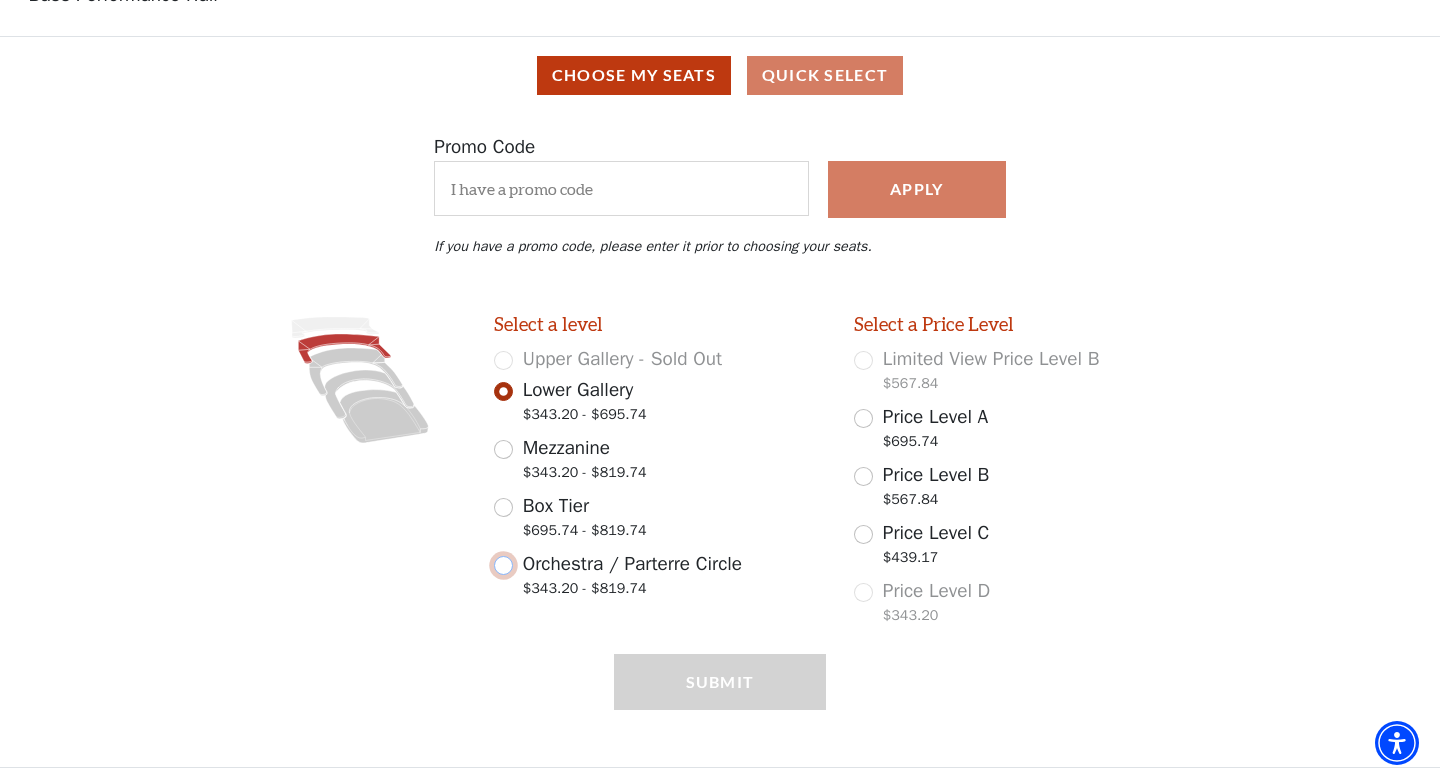 click on "Orchestra / Parterre Circle     $343.20 - $819.74" at bounding box center [503, 565] 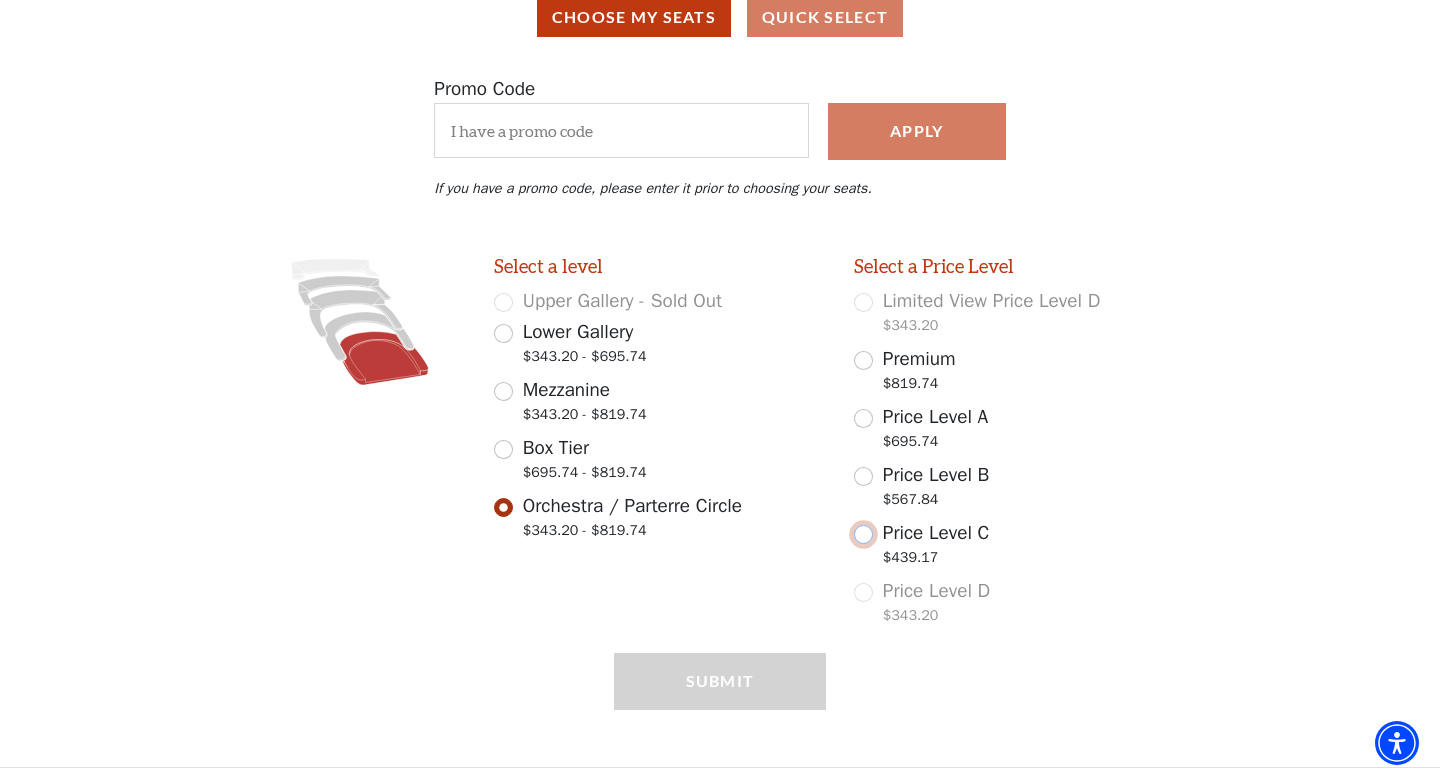 click on "Price Level C $439.17" at bounding box center (863, 534) 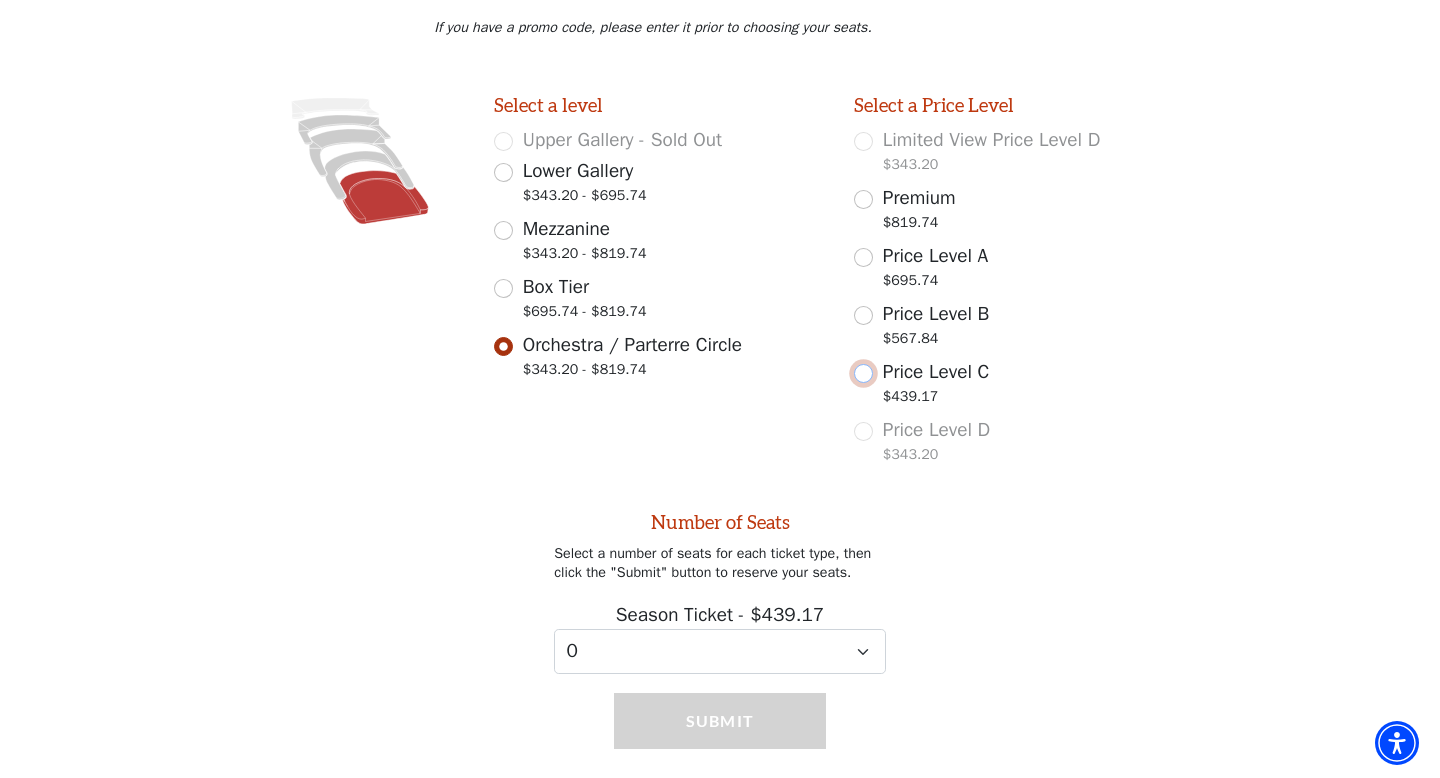 scroll, scrollTop: 391, scrollLeft: 0, axis: vertical 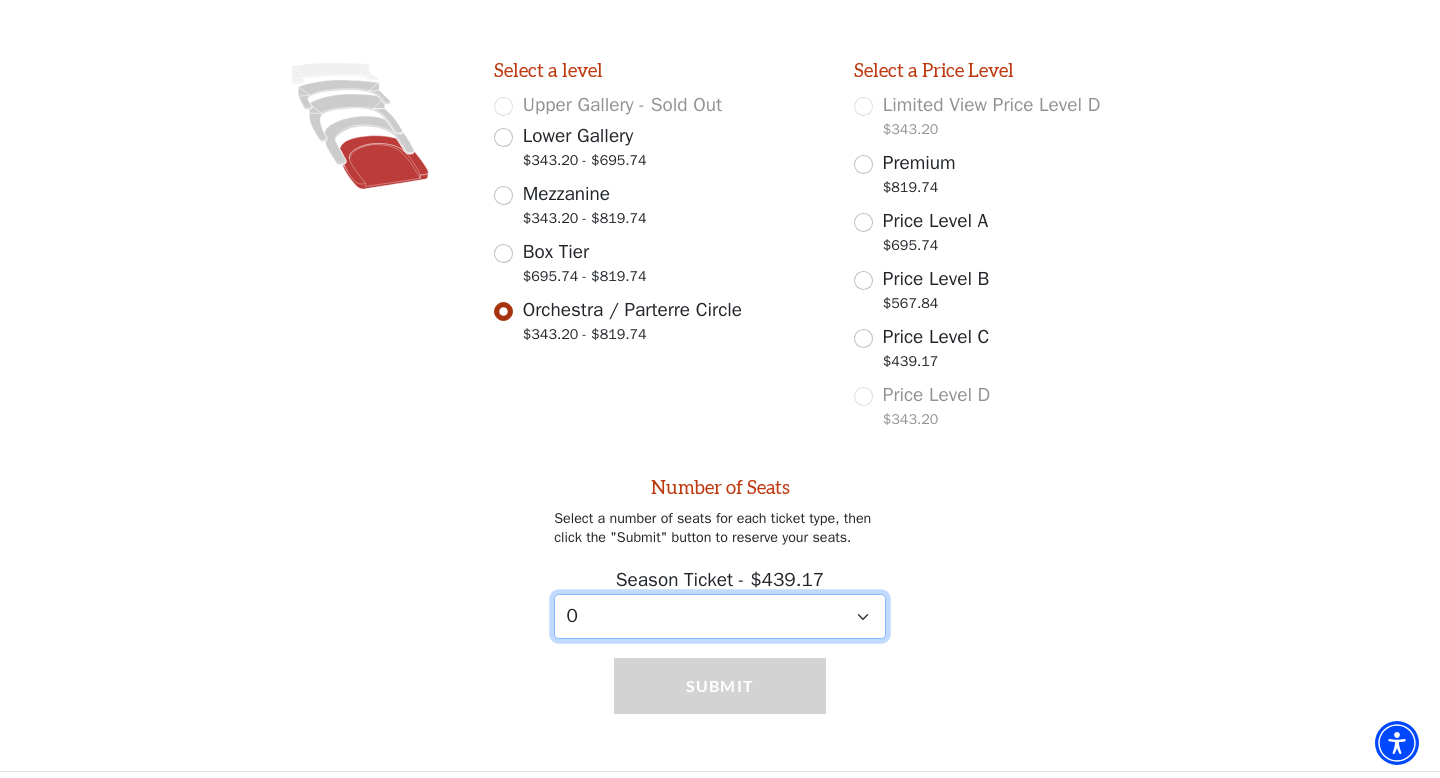 click on "0 1 2 3 4 5 6 7 8 9" at bounding box center (720, 616) 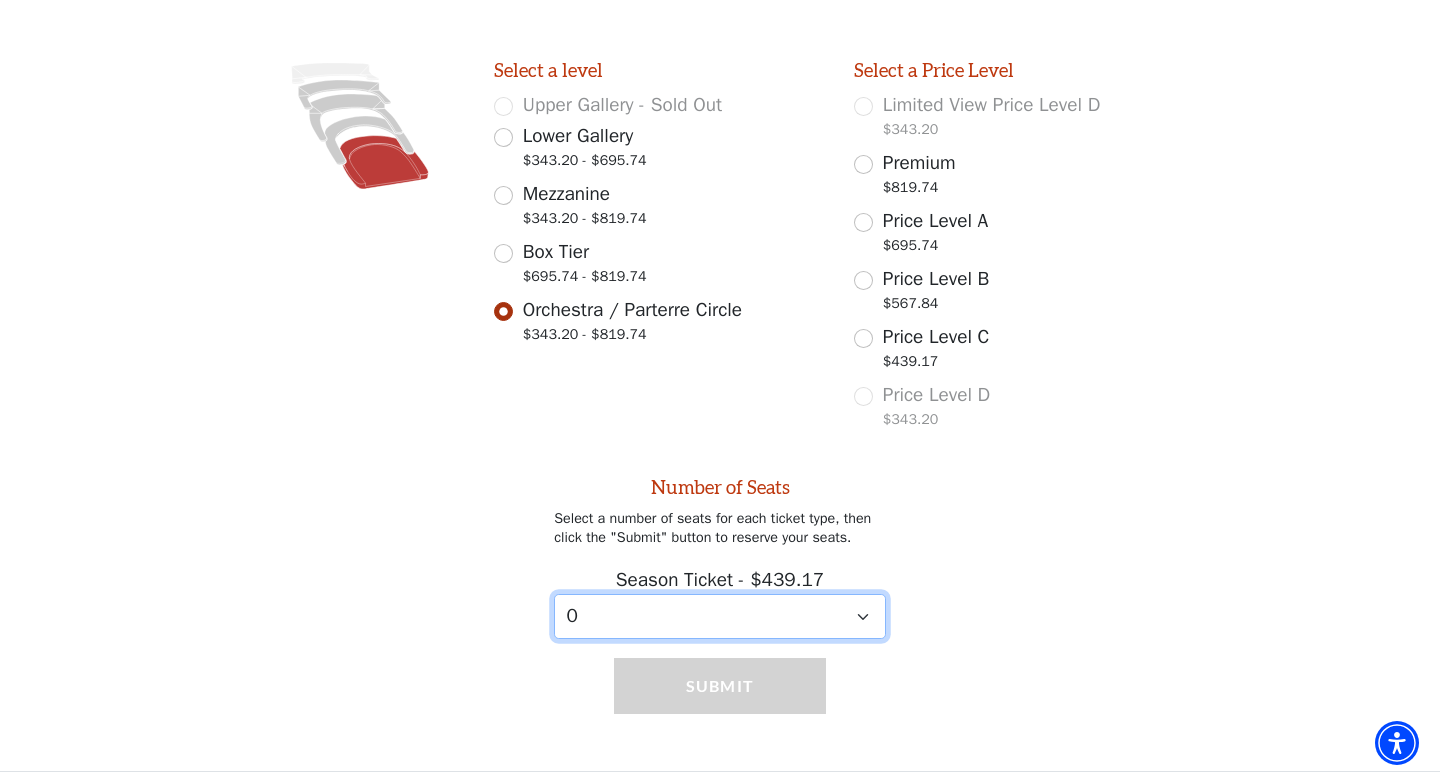 select on "2" 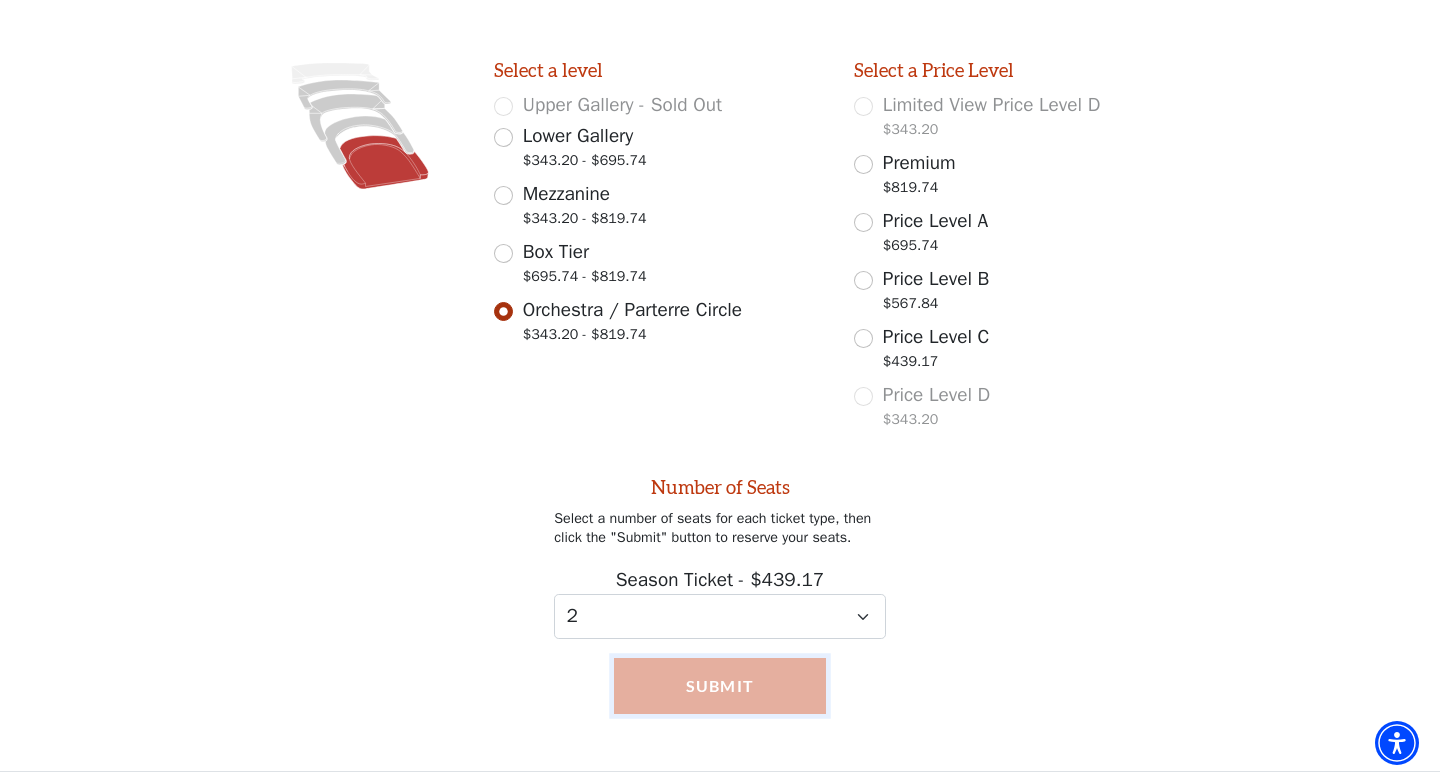click on "Submit" at bounding box center [720, 686] 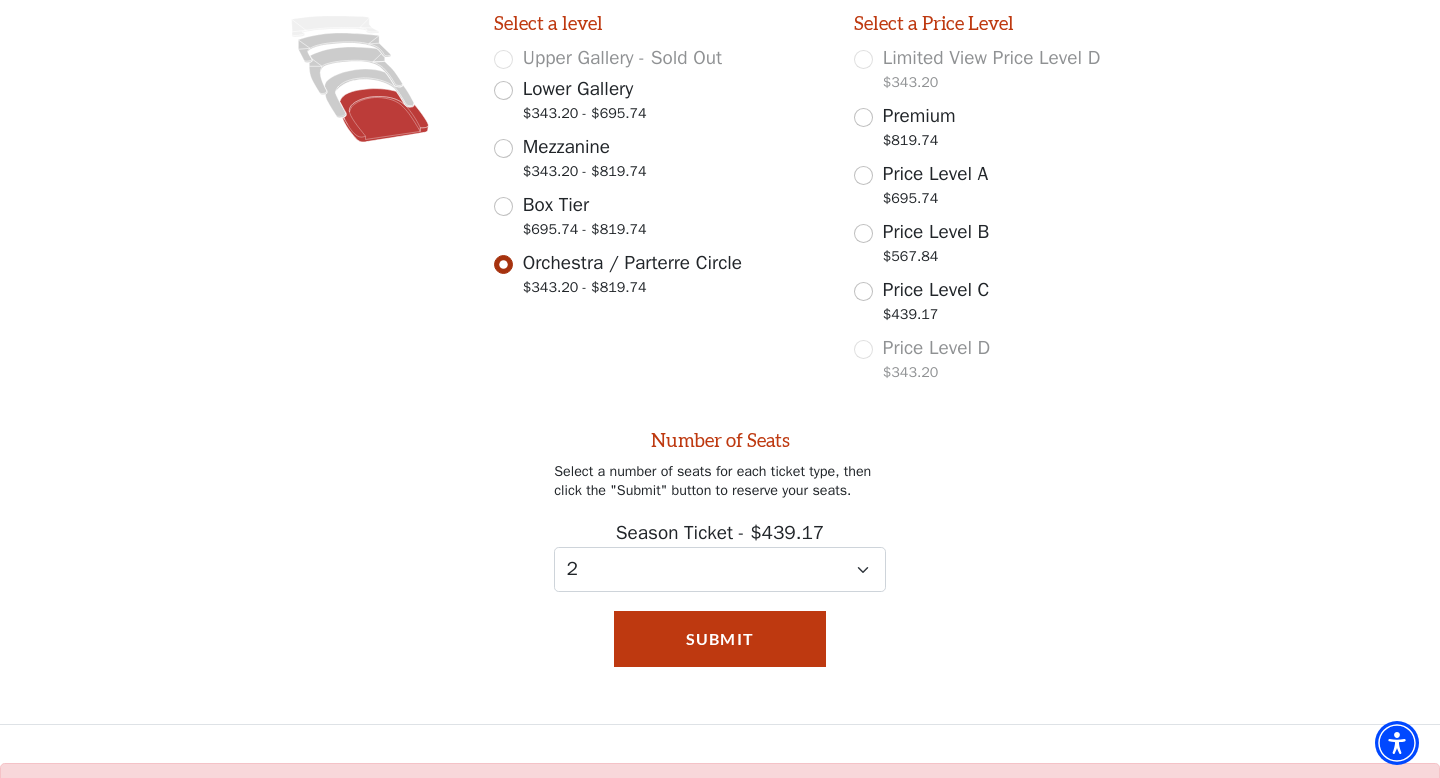 scroll, scrollTop: 385, scrollLeft: 0, axis: vertical 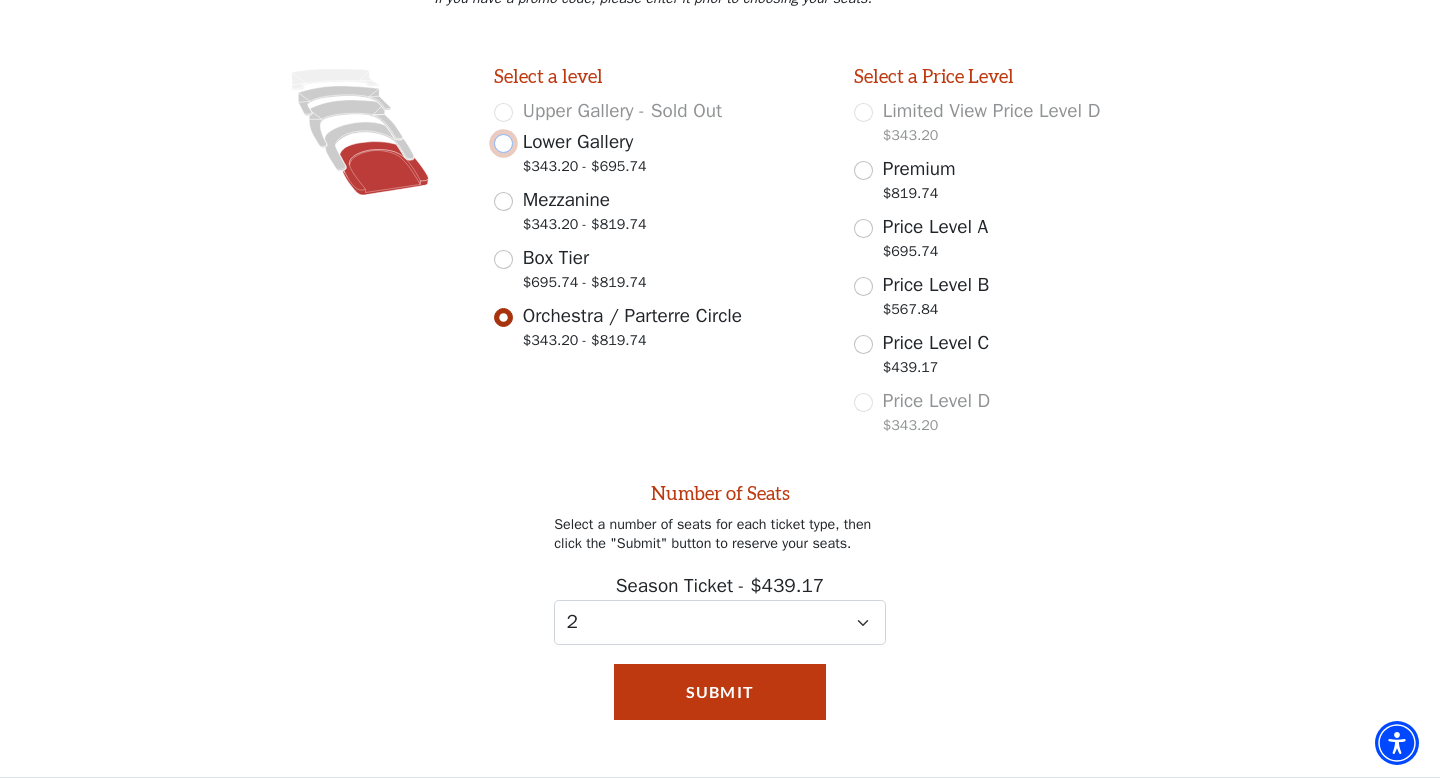 click on "Lower Gallery     $343.20 - $695.74" at bounding box center [503, 143] 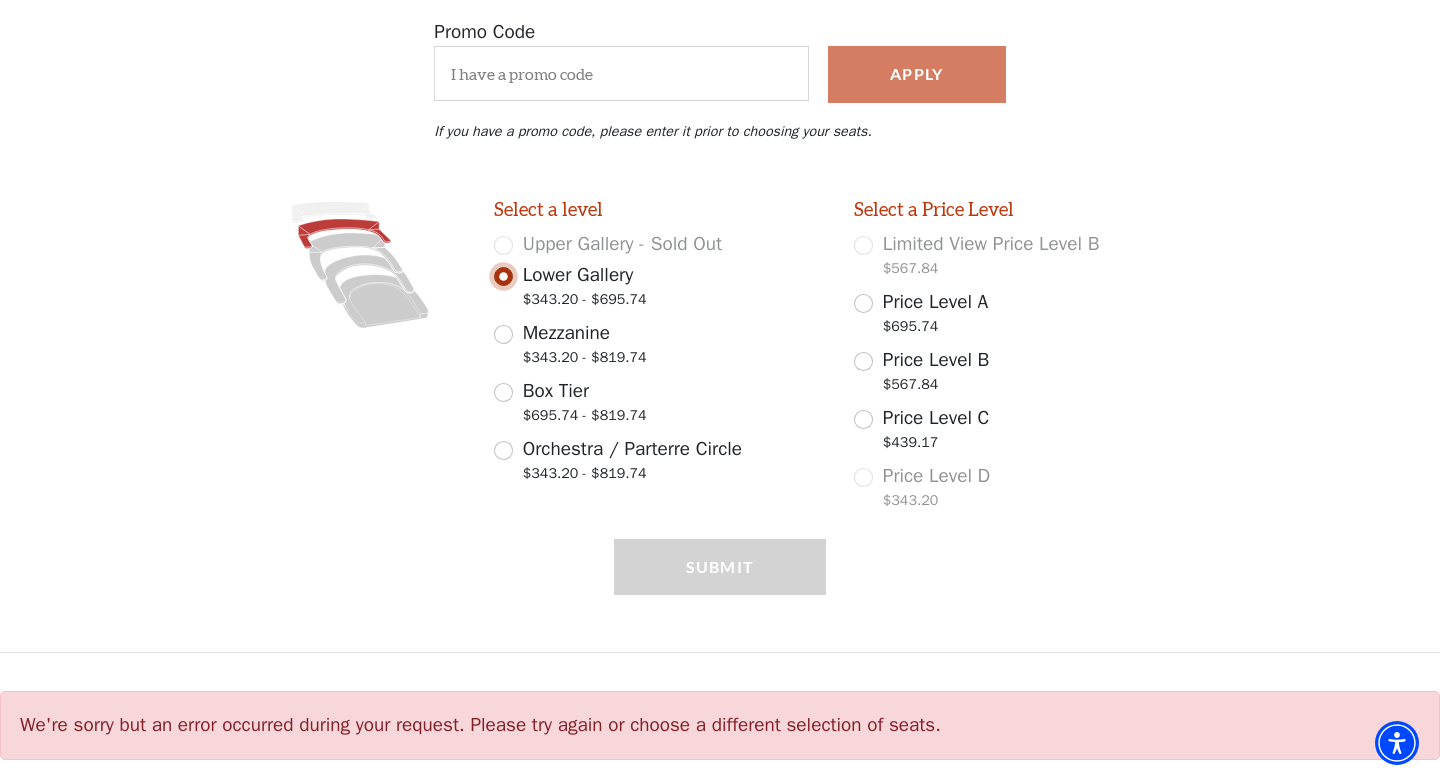 scroll, scrollTop: 243, scrollLeft: 0, axis: vertical 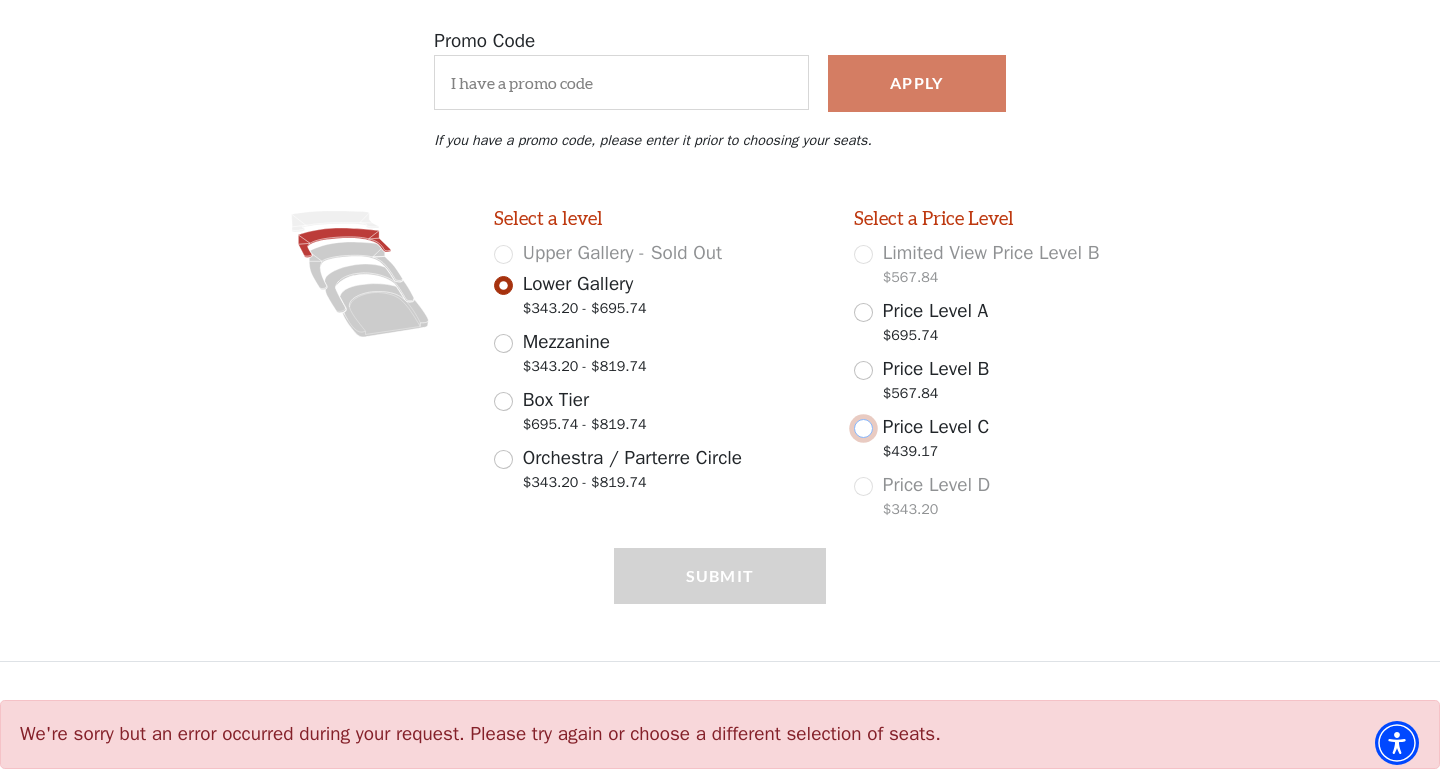 click on "Price Level C $439.17" at bounding box center (863, 428) 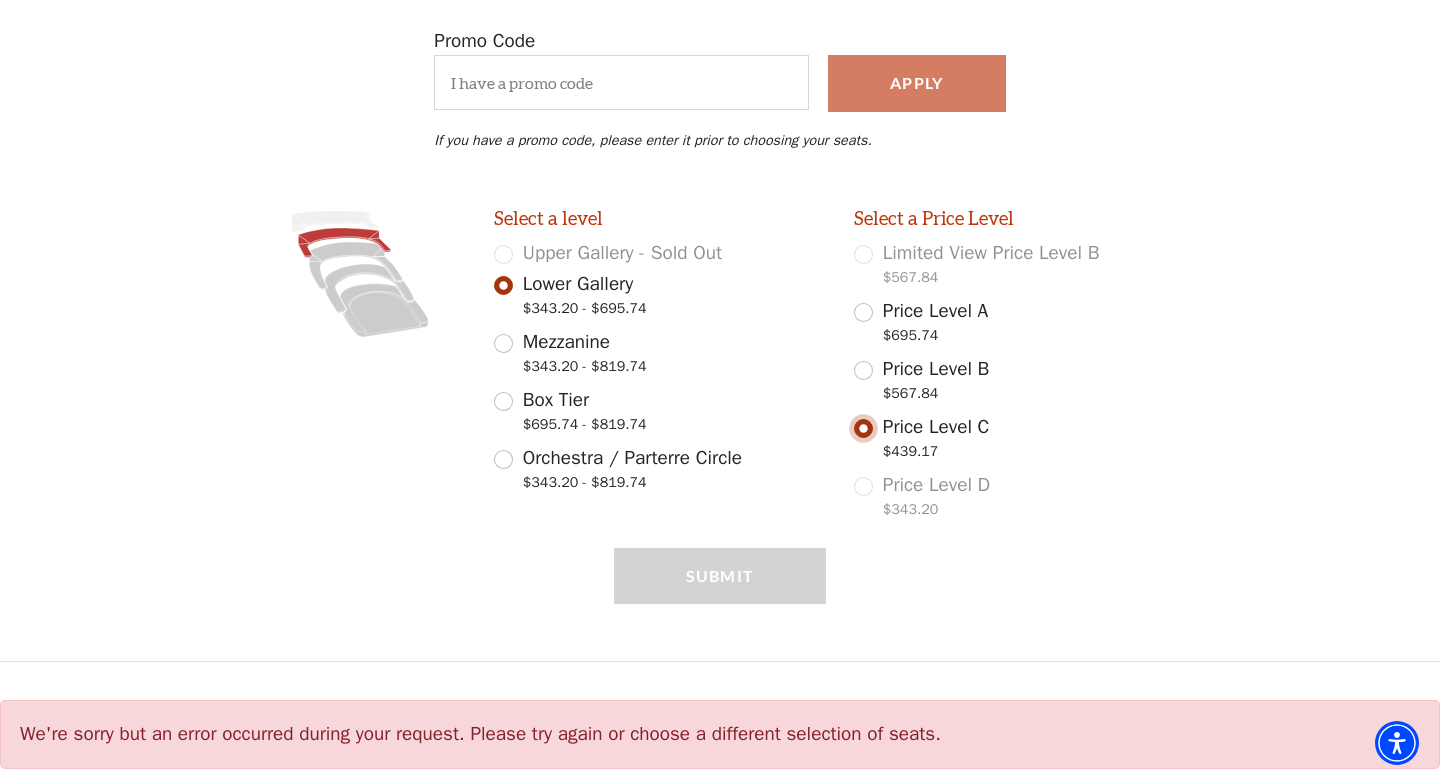 select on "2" 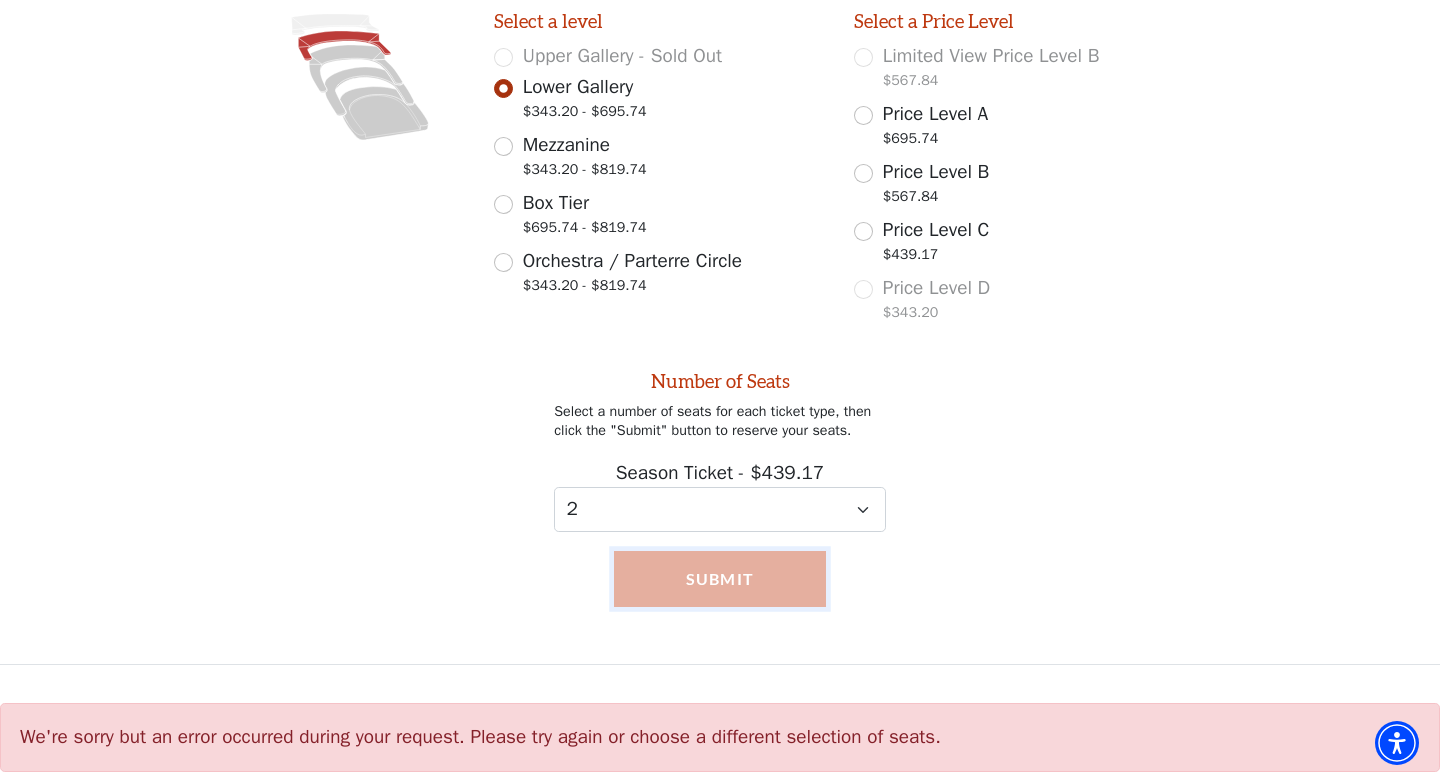 click on "Submit" at bounding box center [720, 579] 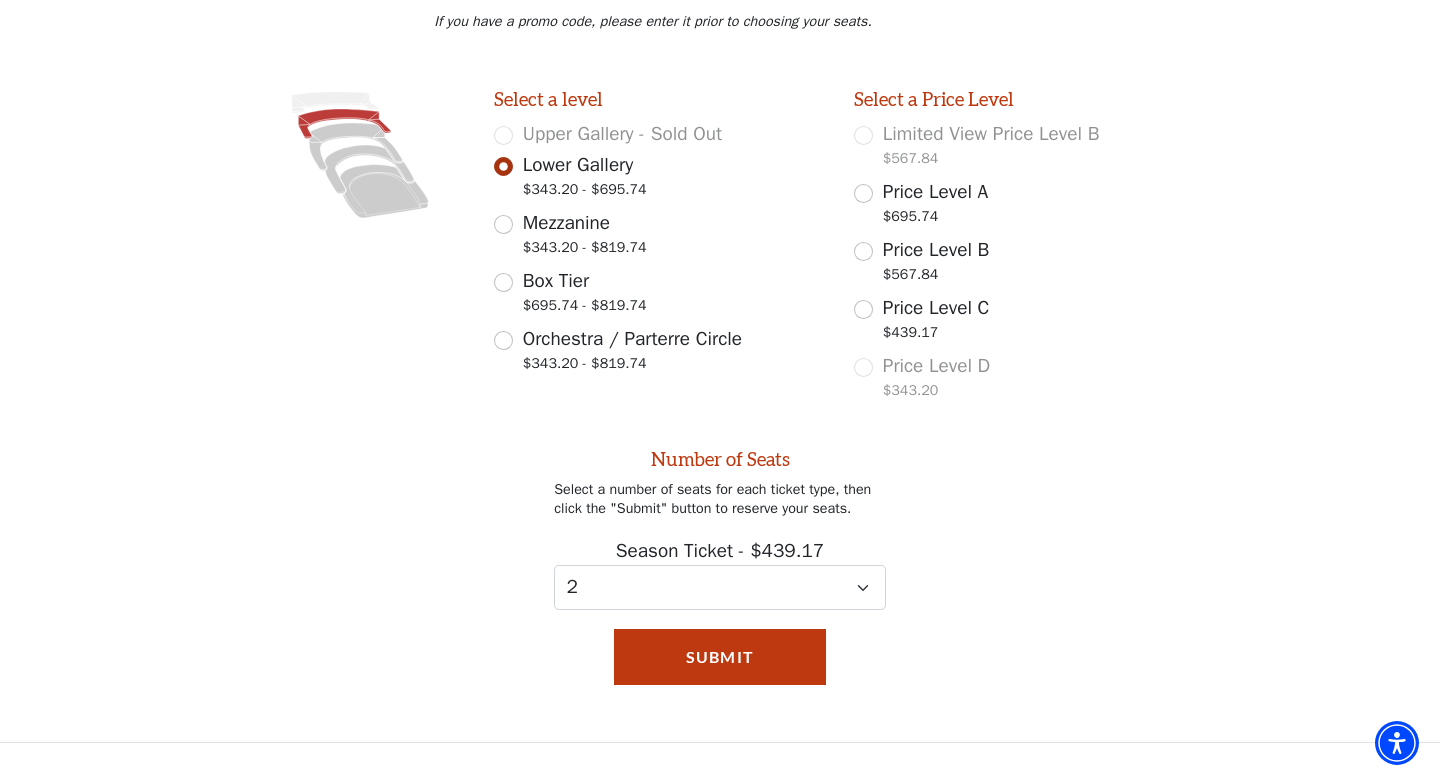 scroll, scrollTop: 440, scrollLeft: 0, axis: vertical 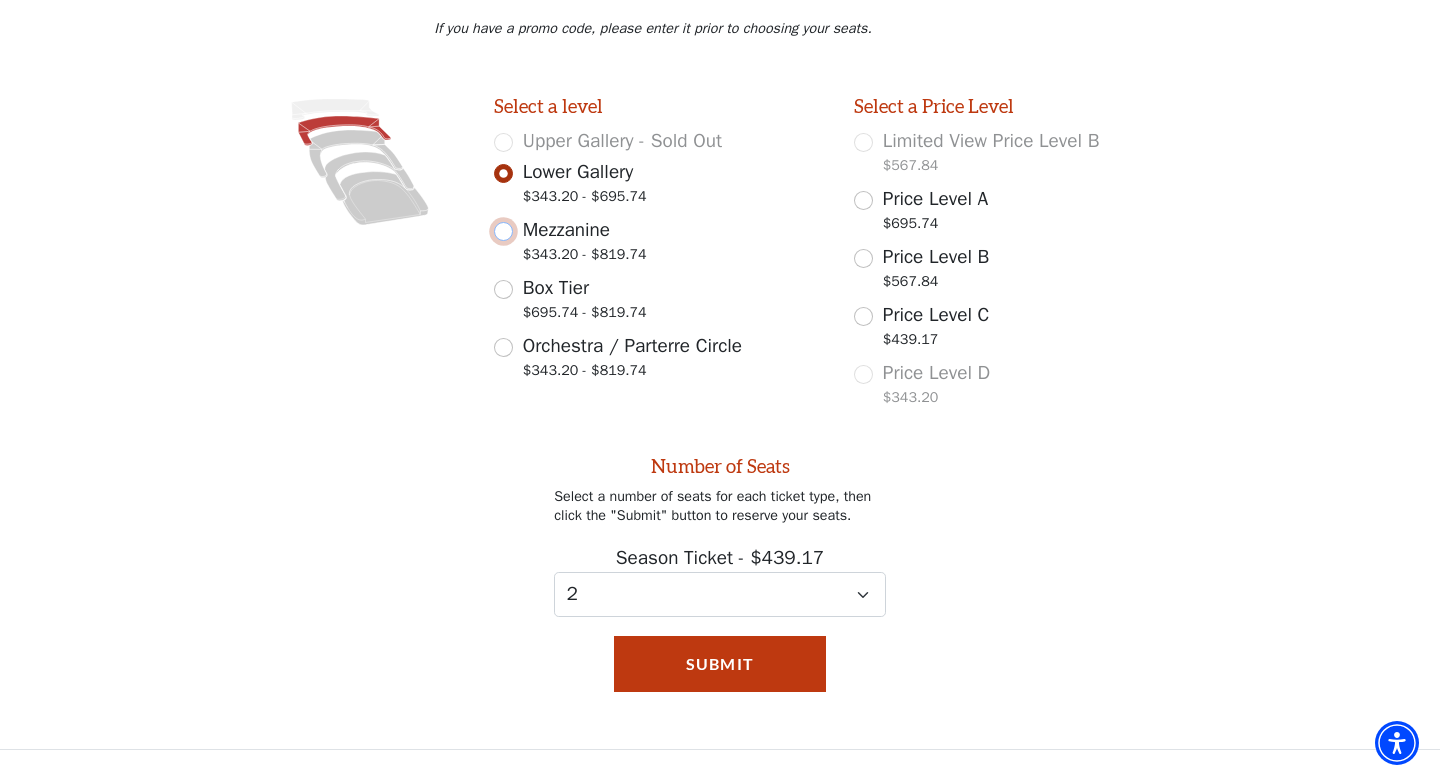 click on "Mezzanine     $343.20 - $819.74" at bounding box center [503, 231] 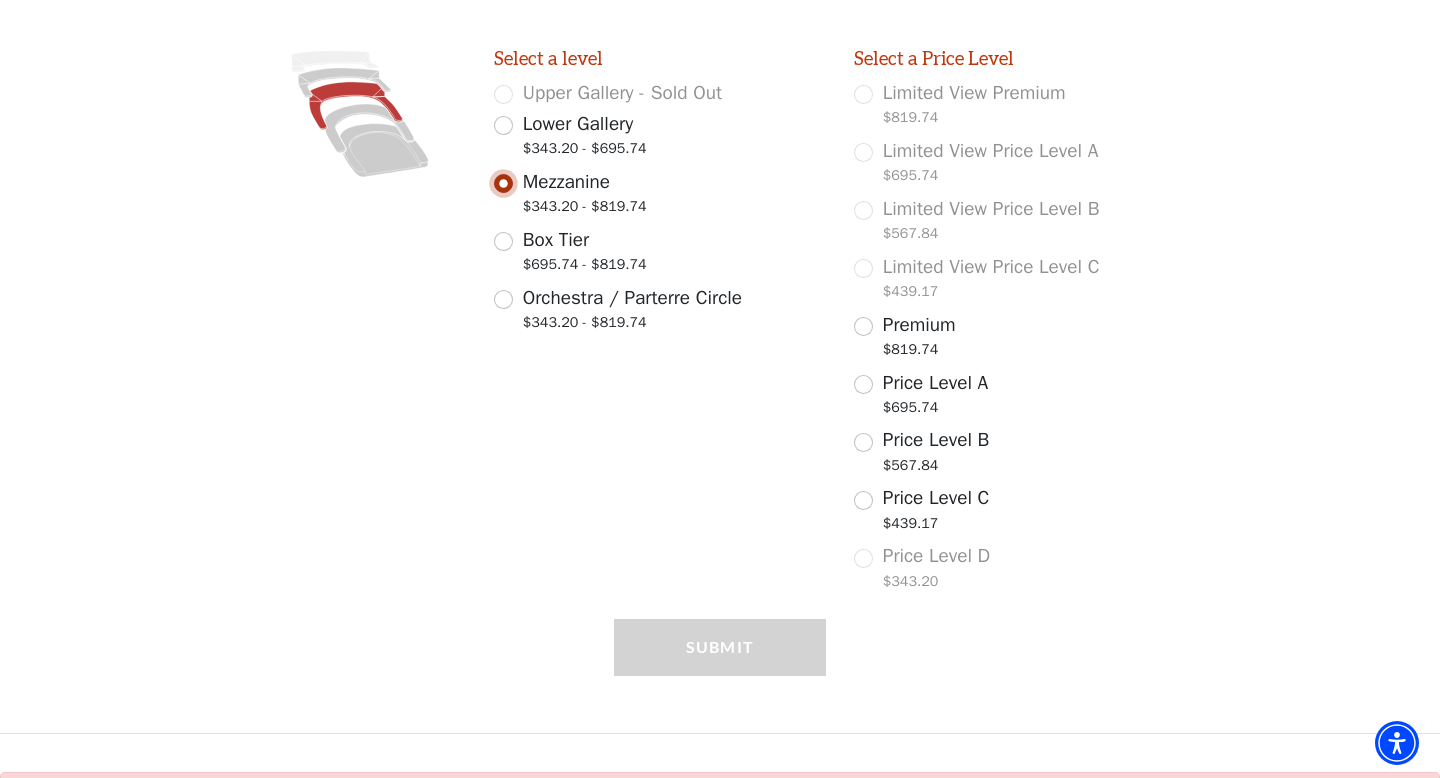 scroll, scrollTop: 440, scrollLeft: 0, axis: vertical 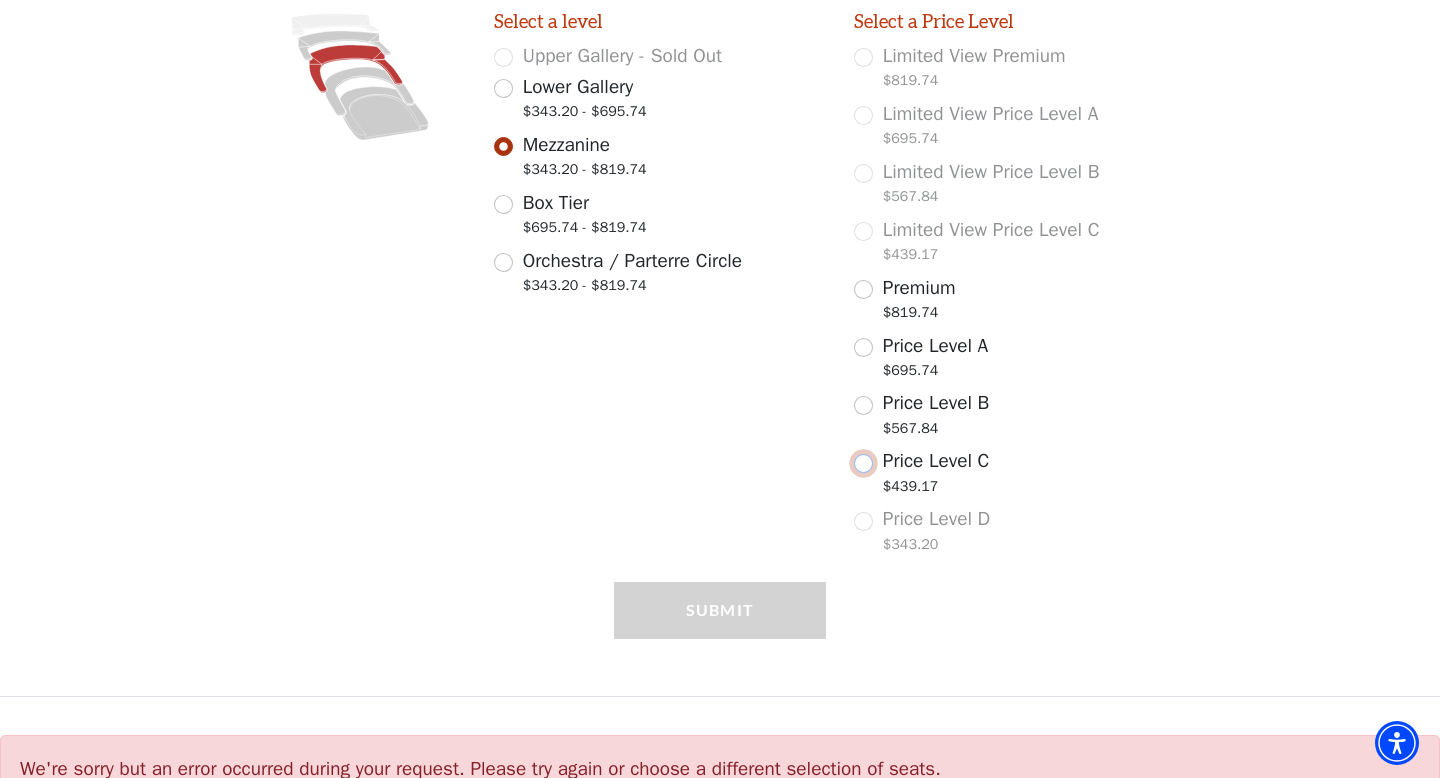 click on "Price Level C $439.17" at bounding box center [863, 463] 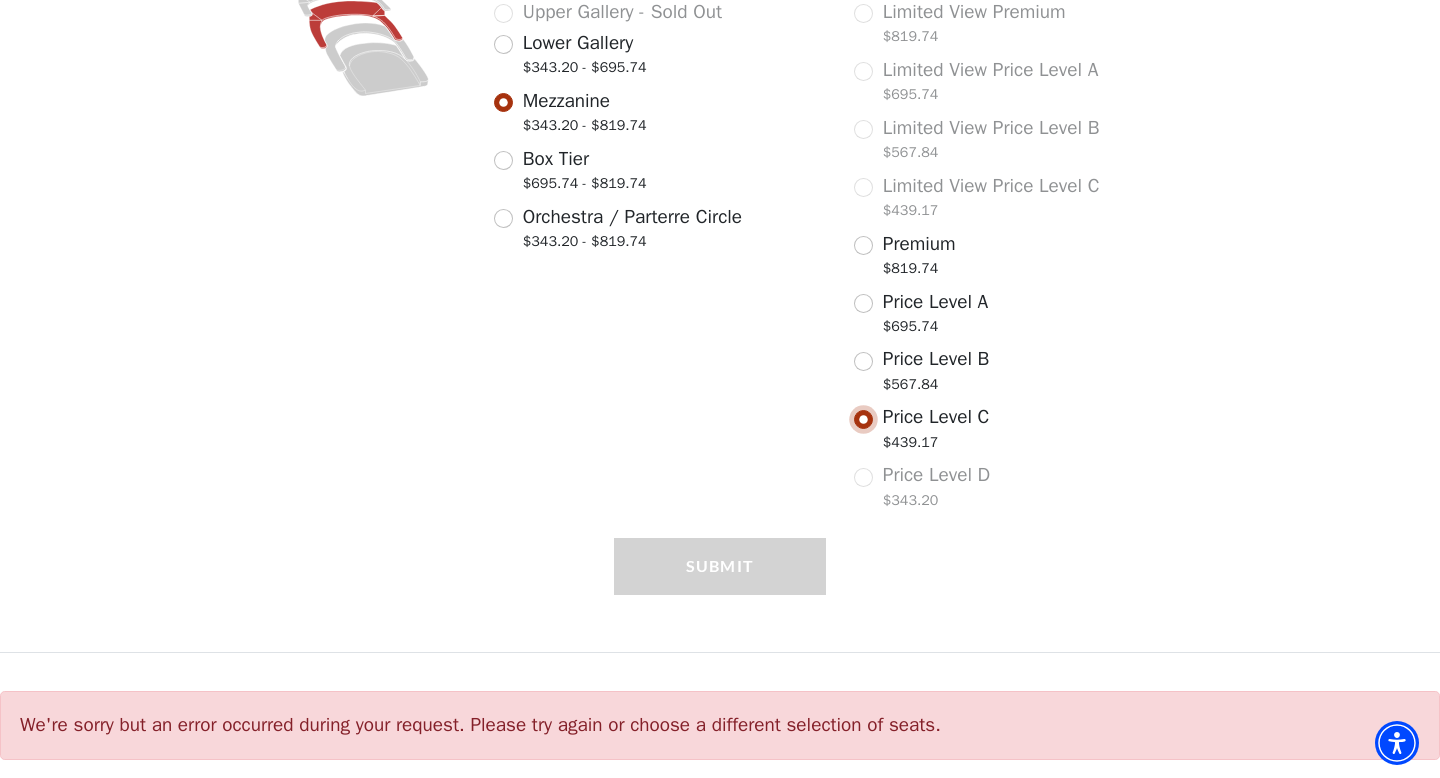 select on "2" 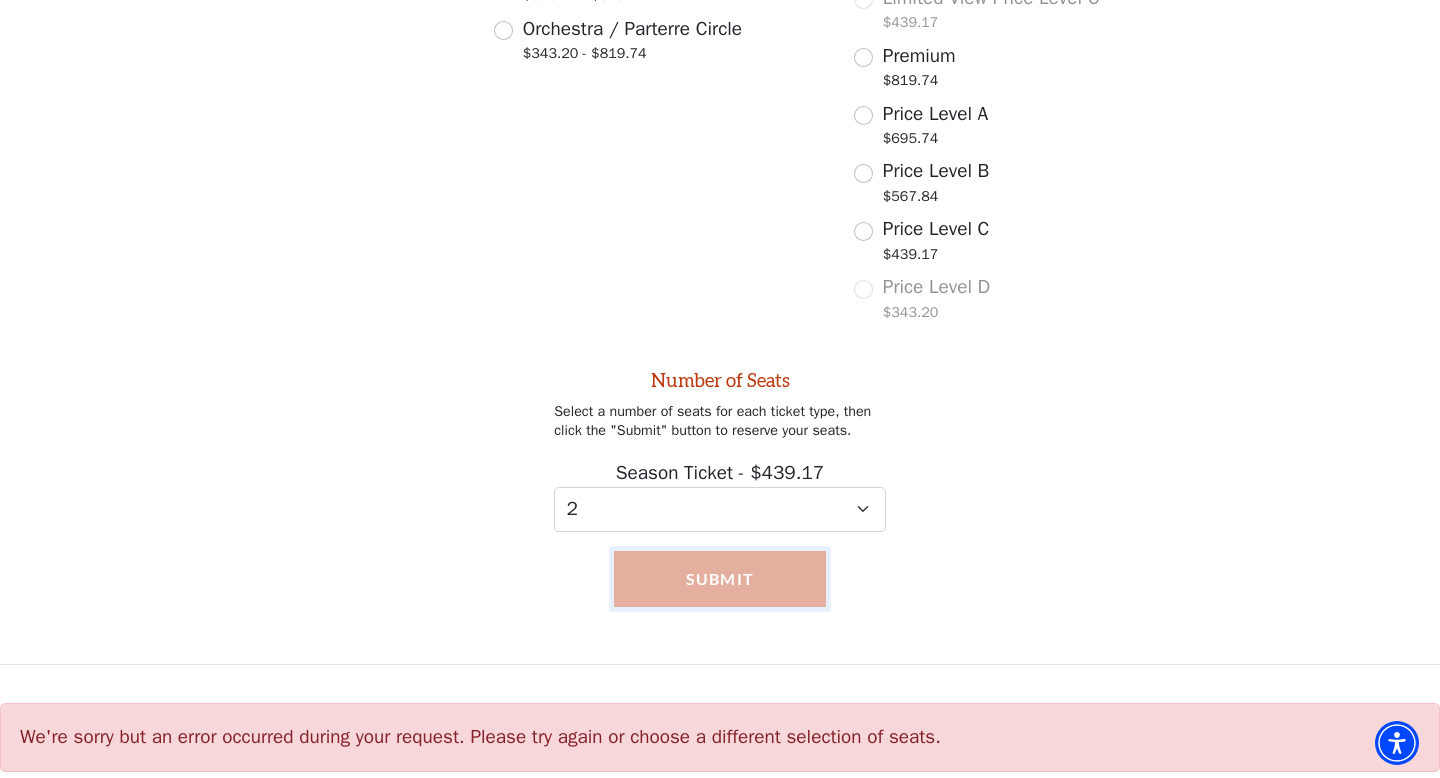click on "Submit" at bounding box center [720, 579] 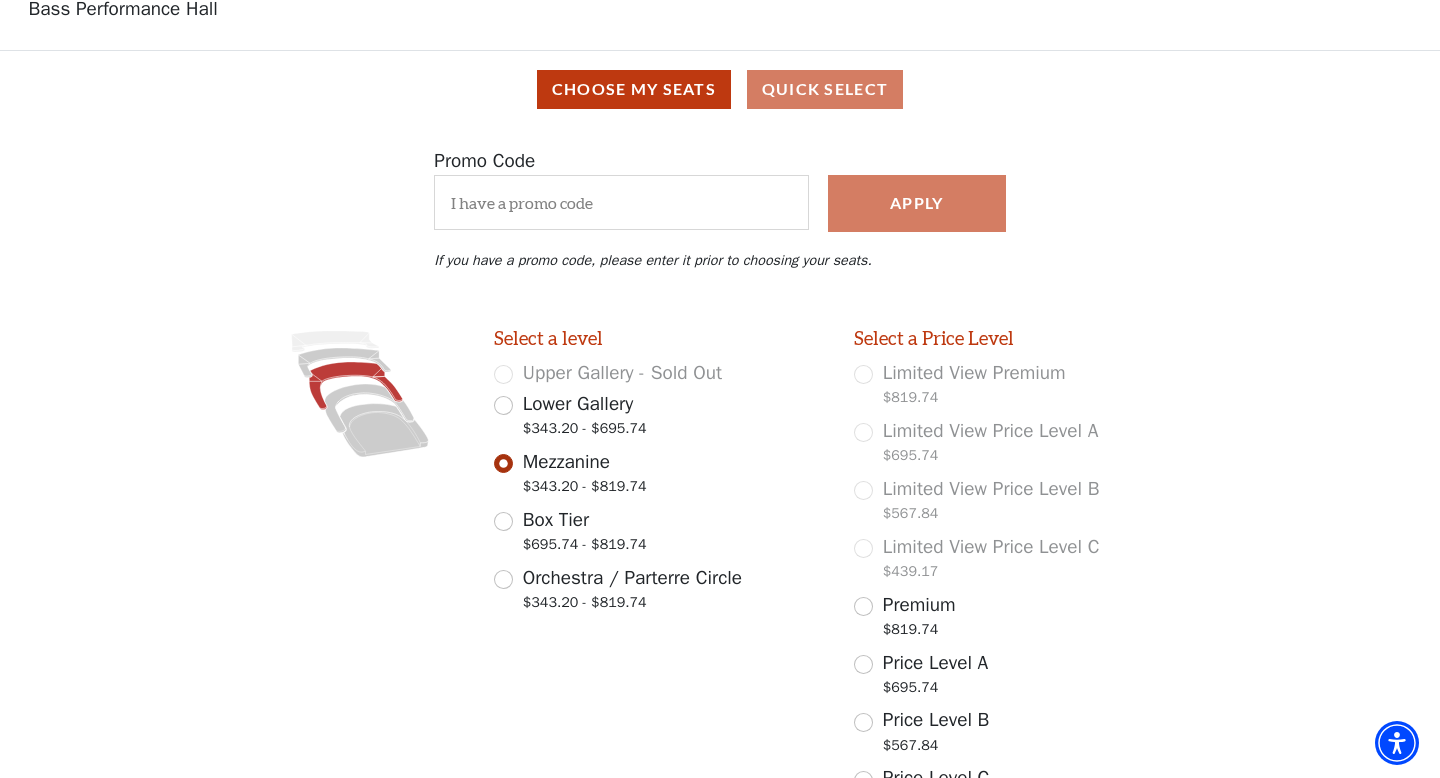 scroll, scrollTop: 0, scrollLeft: 0, axis: both 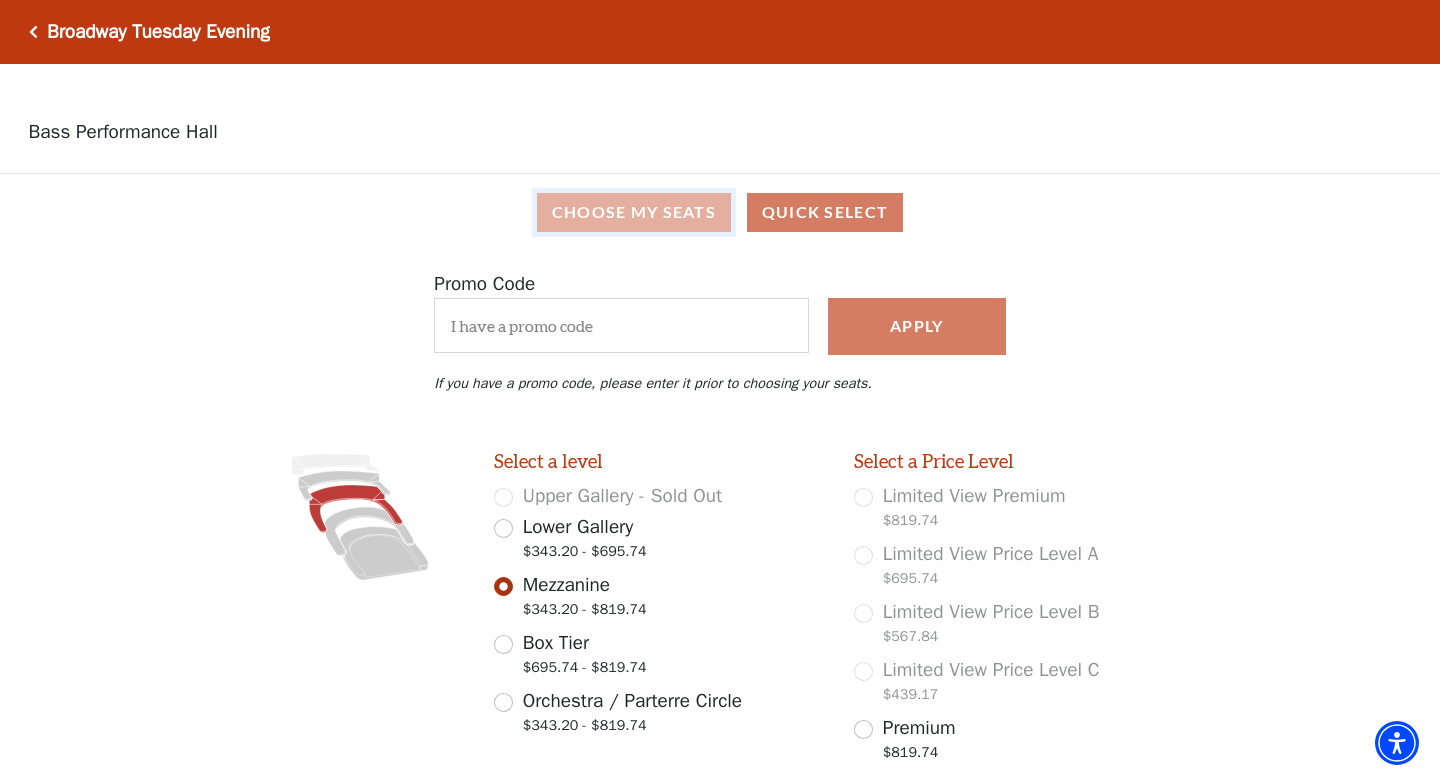 click on "Choose My Seats" at bounding box center [634, 212] 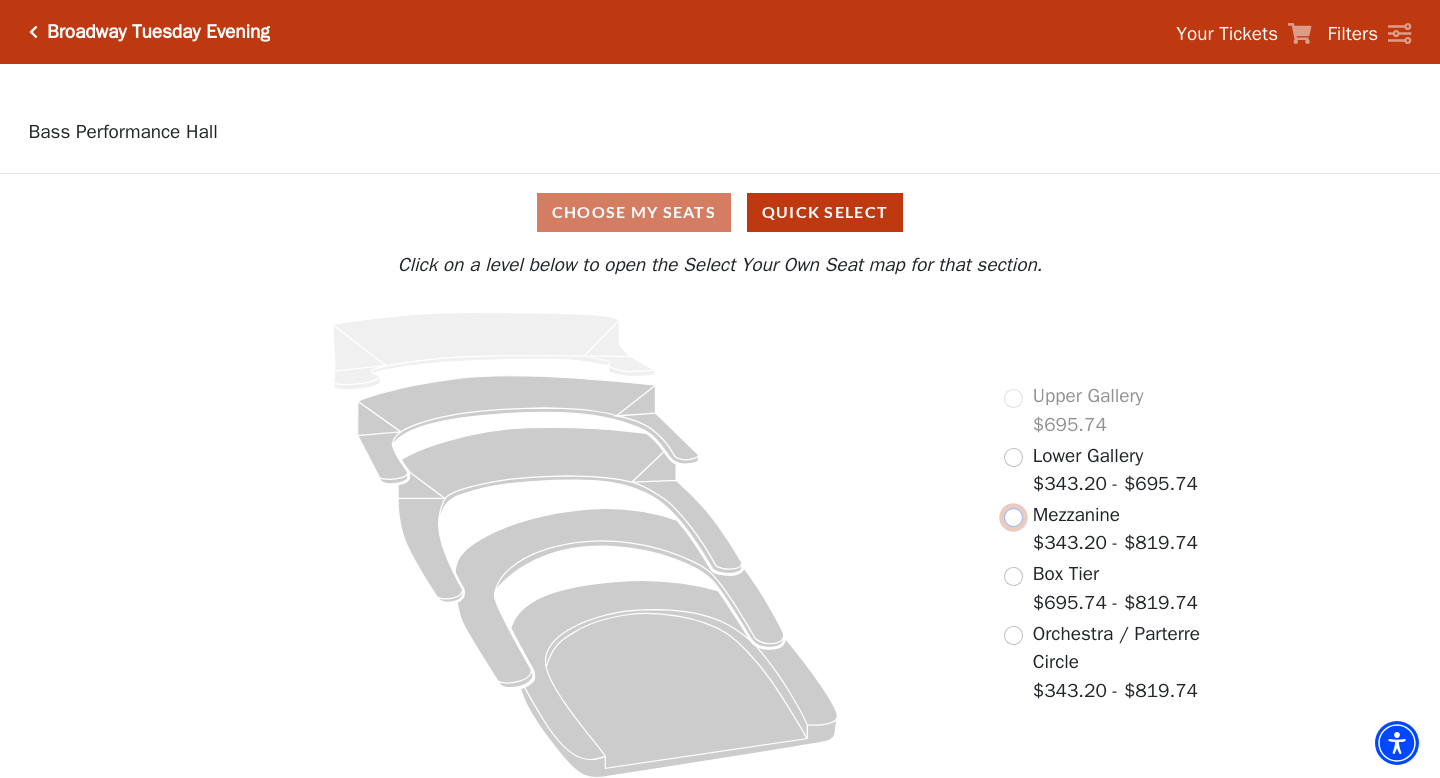 click at bounding box center (1013, 517) 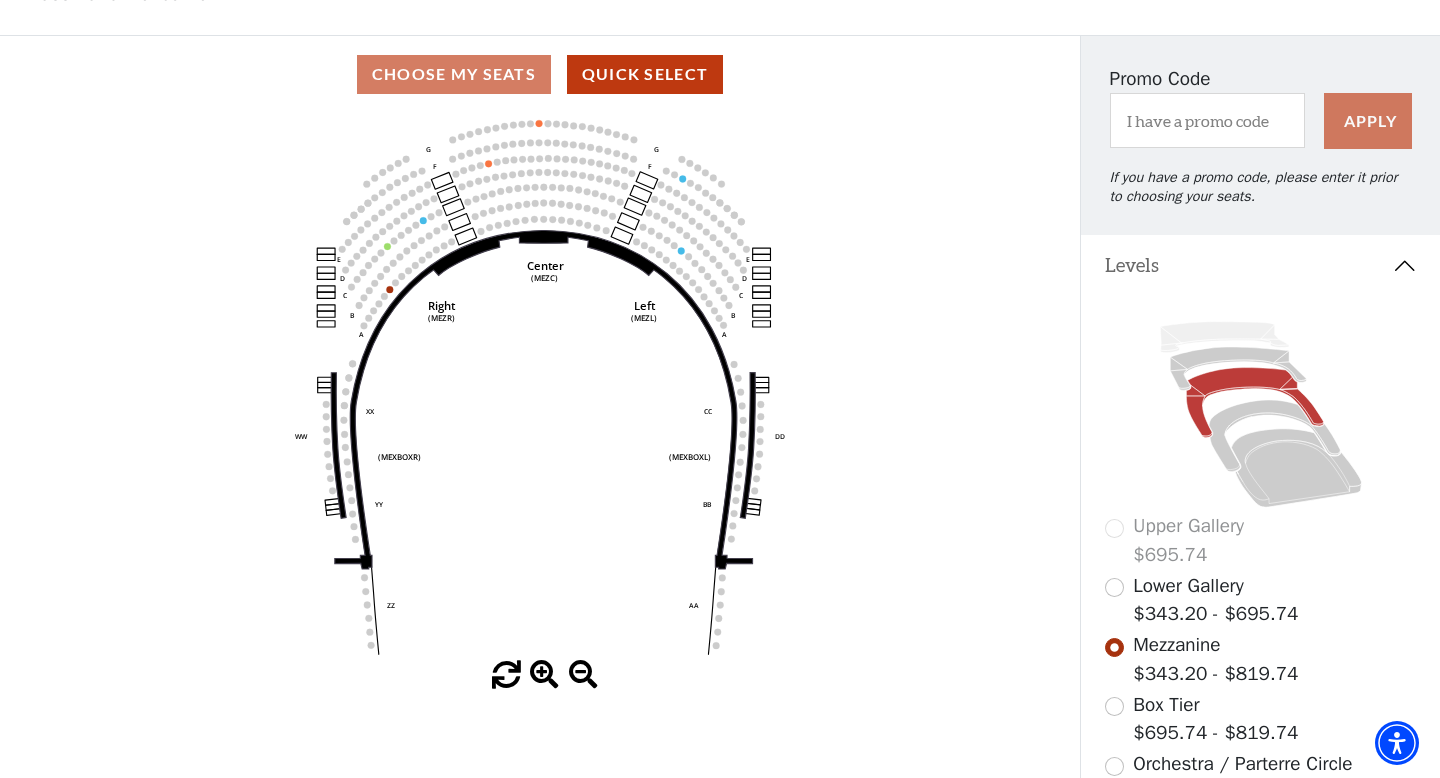 scroll, scrollTop: 111, scrollLeft: 0, axis: vertical 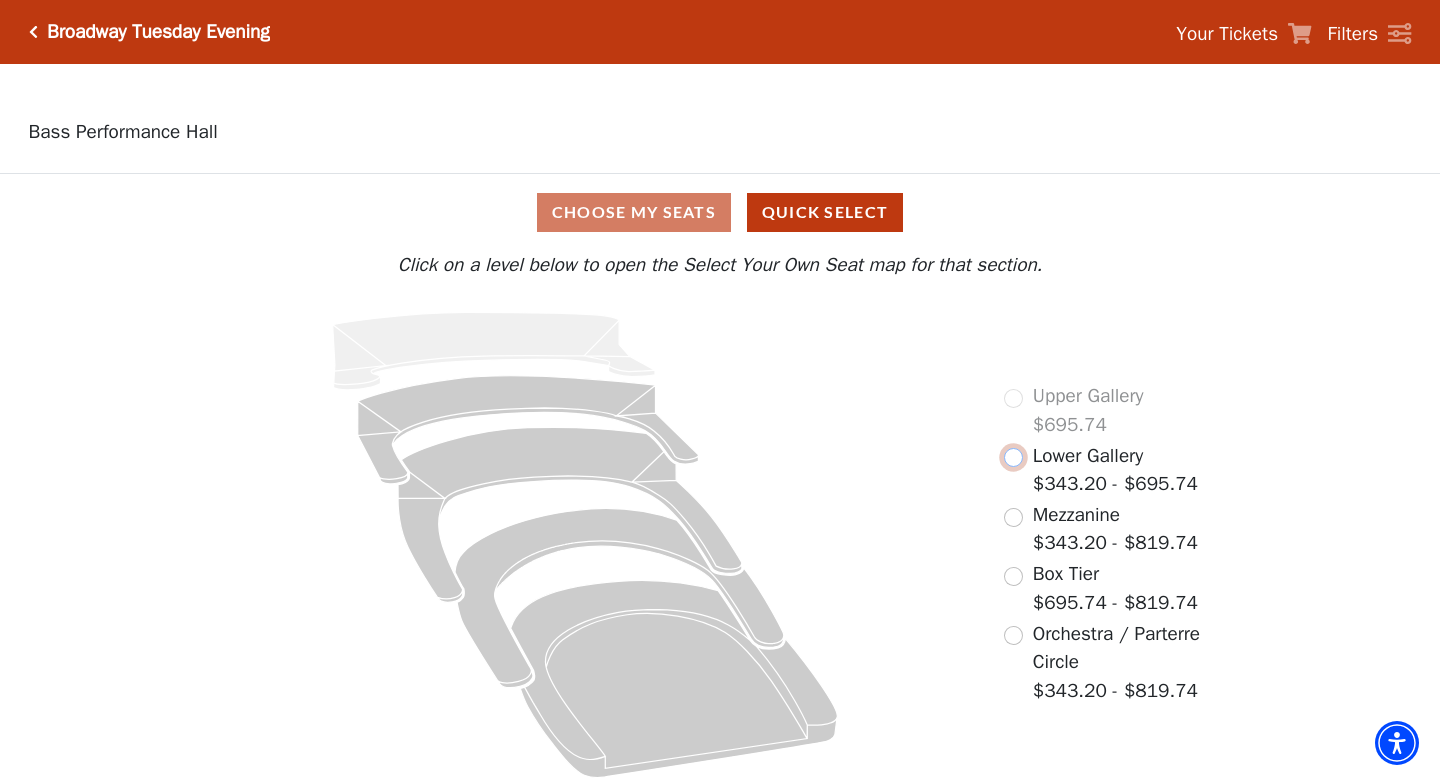 click at bounding box center [1013, 457] 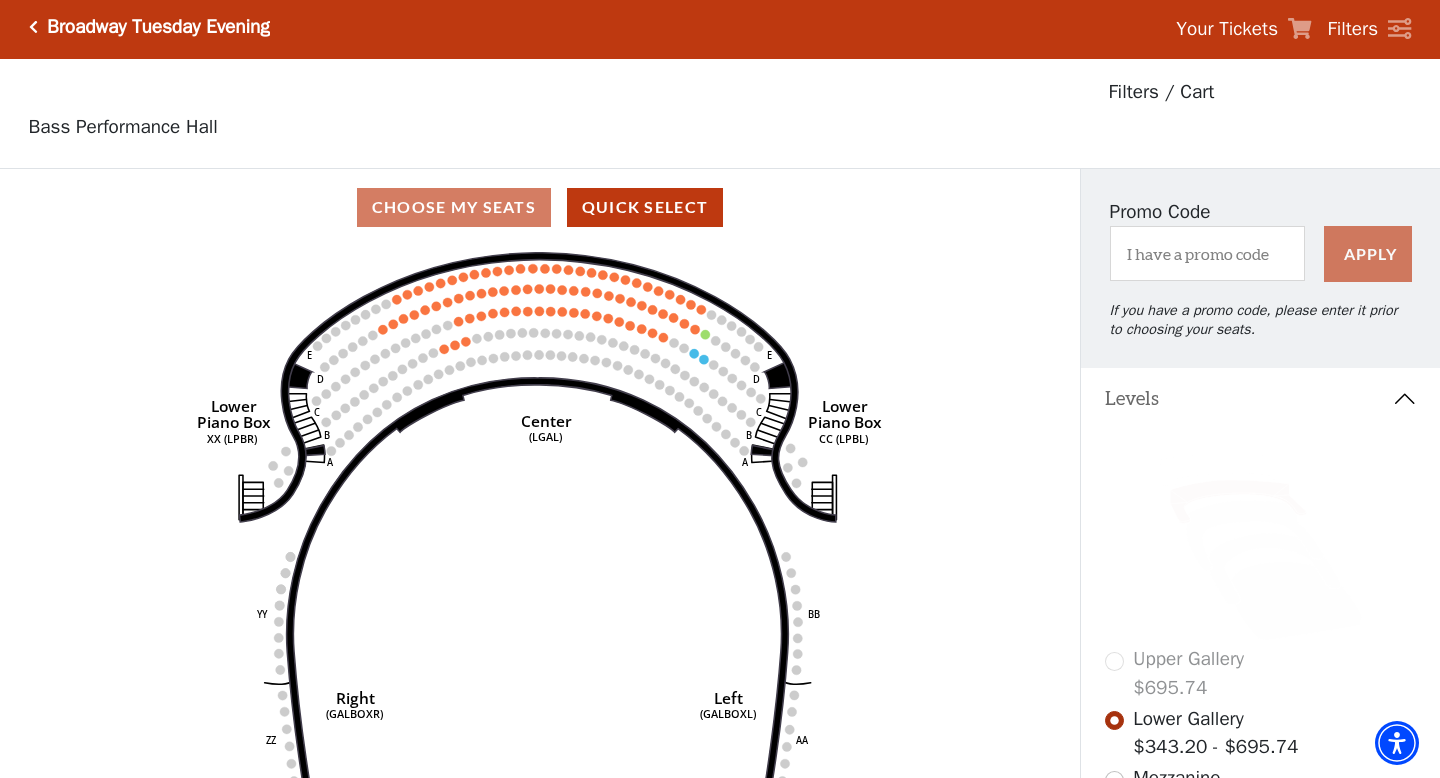 scroll, scrollTop: 0, scrollLeft: 0, axis: both 